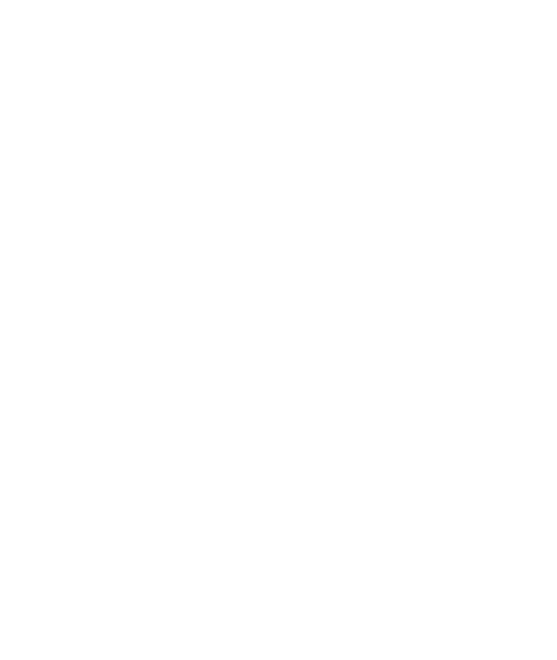 scroll, scrollTop: 0, scrollLeft: 0, axis: both 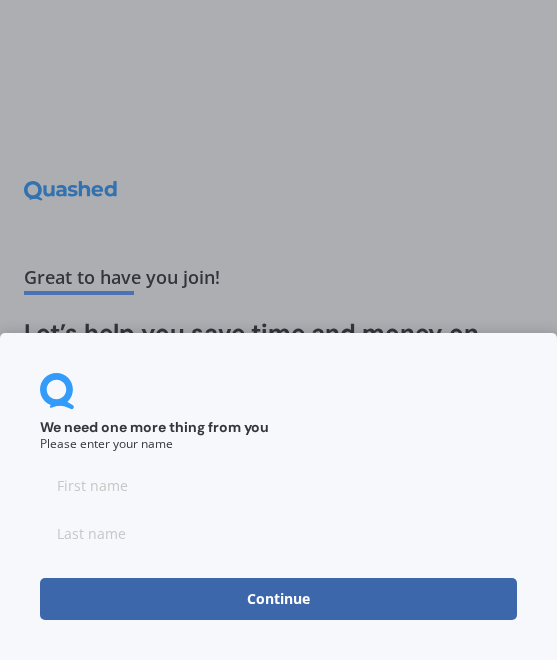 click at bounding box center [278, 486] 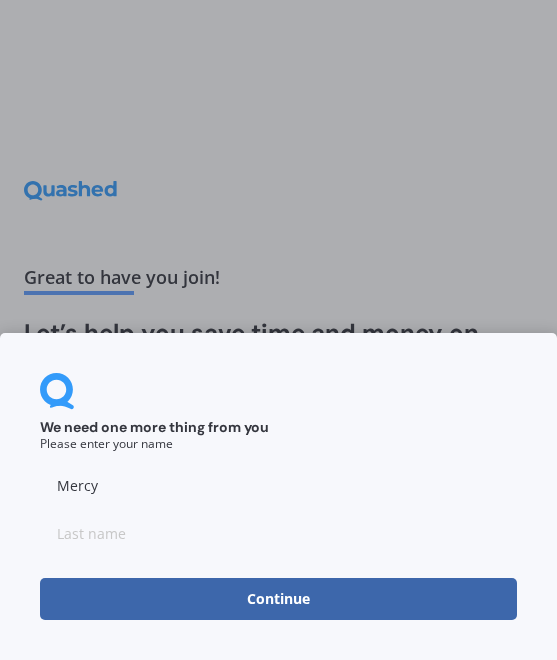 type on "Mercy" 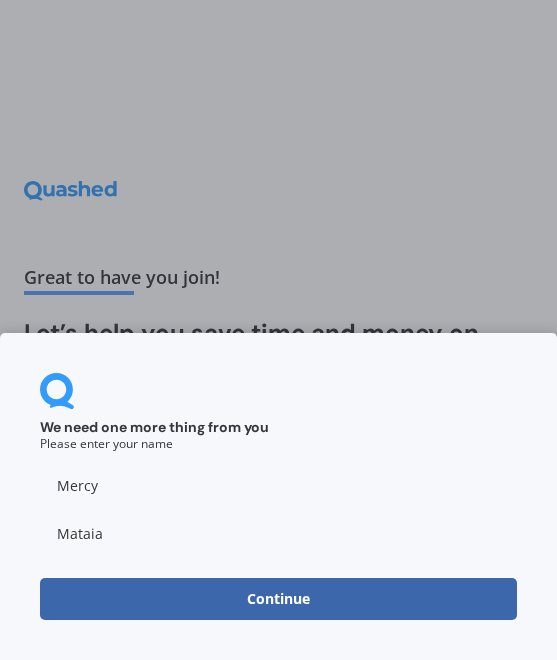 type on "Mataia" 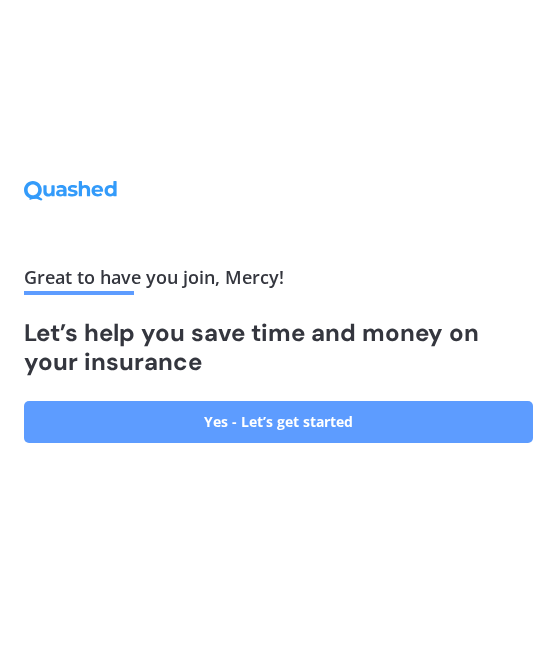 click on "Yes - Let’s get started" at bounding box center (278, 422) 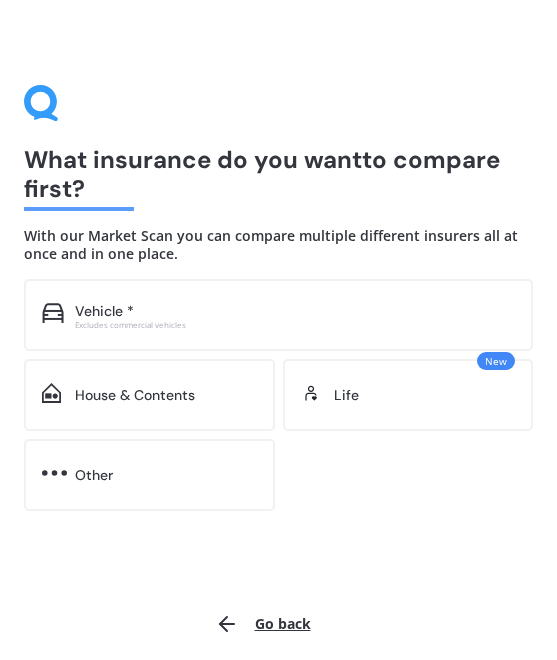 click on "Vehicle *" at bounding box center (295, 311) 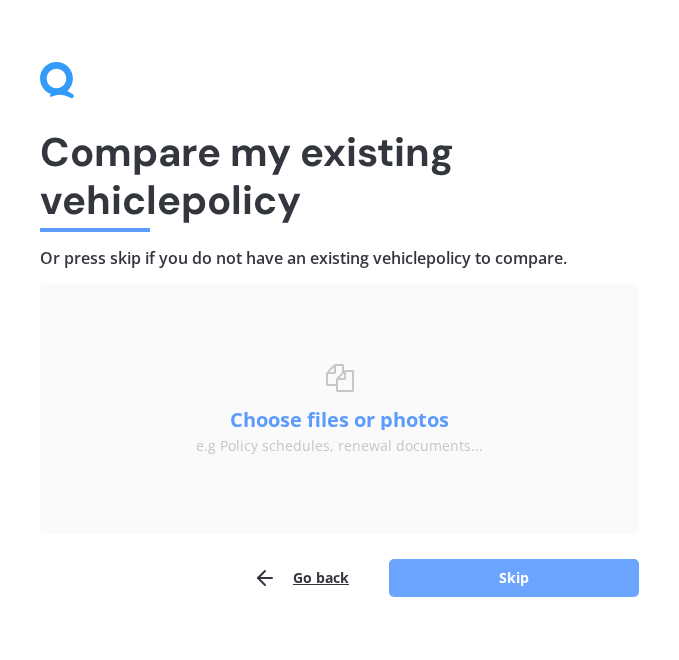 click on "Skip" at bounding box center [514, 578] 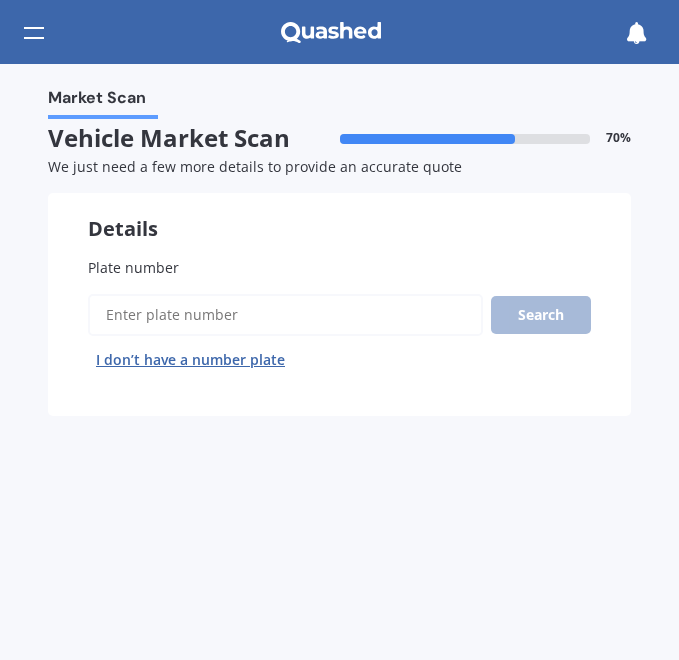 click on "Plate number" at bounding box center [285, 315] 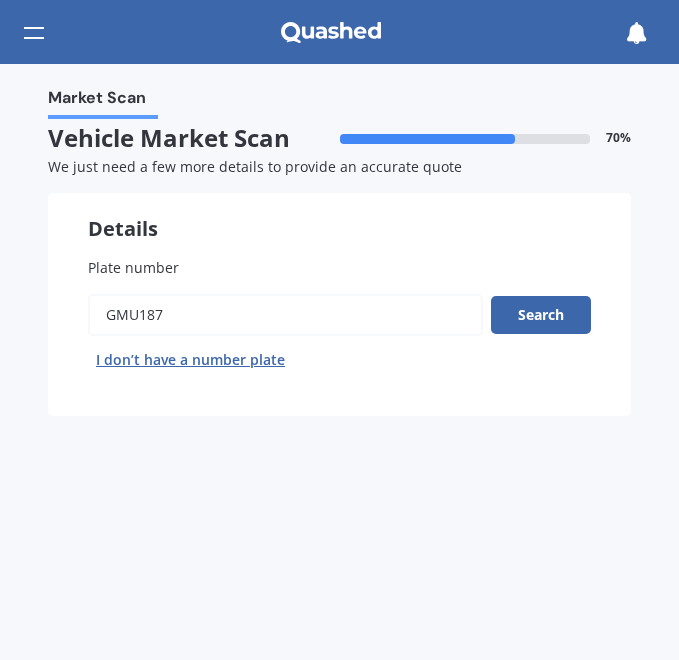 type on "gmu187" 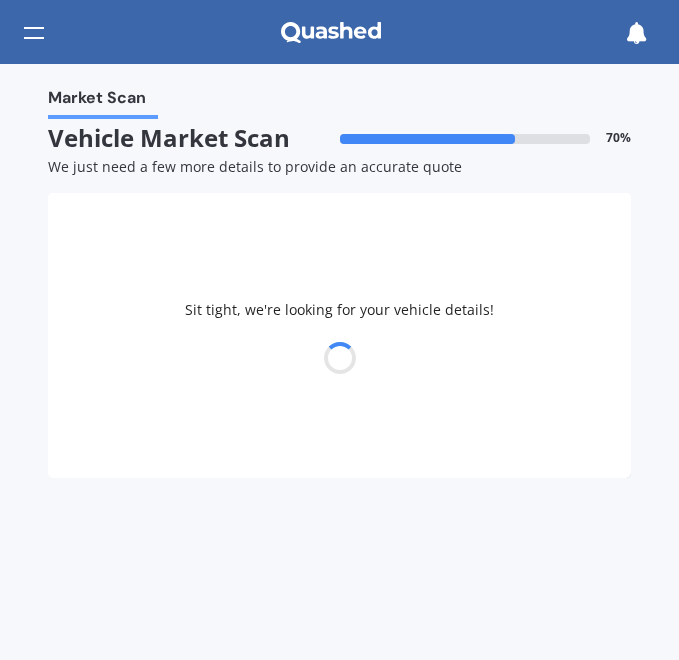 select on "KIA" 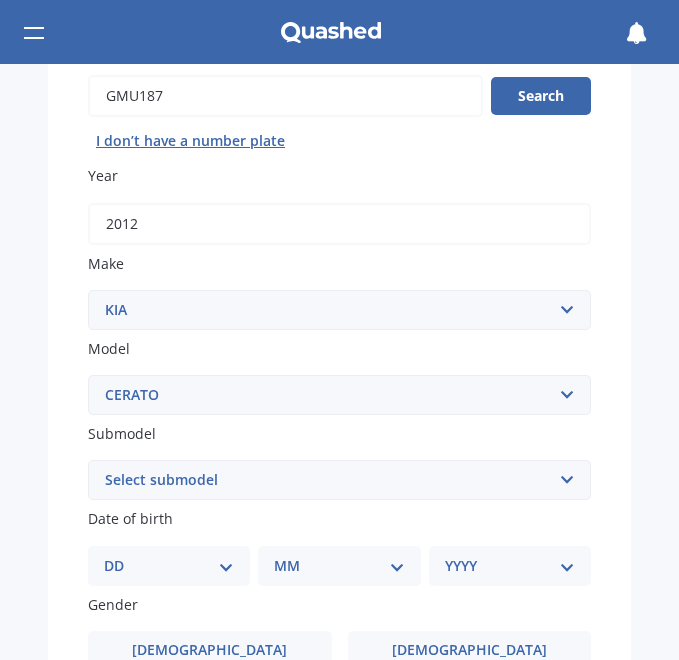 scroll, scrollTop: 225, scrollLeft: 0, axis: vertical 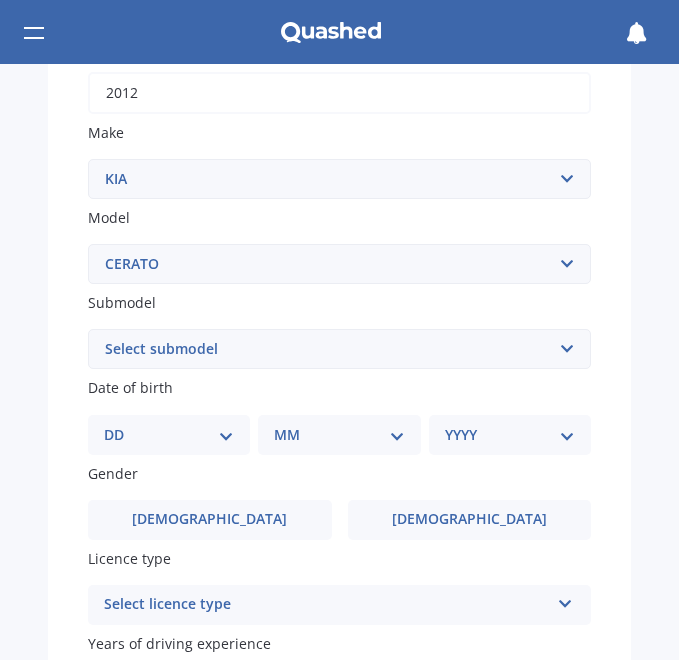 click on "Select submodel (All) EX GT 1.6PT/7AM Limited LX Hatch" at bounding box center (339, 349) 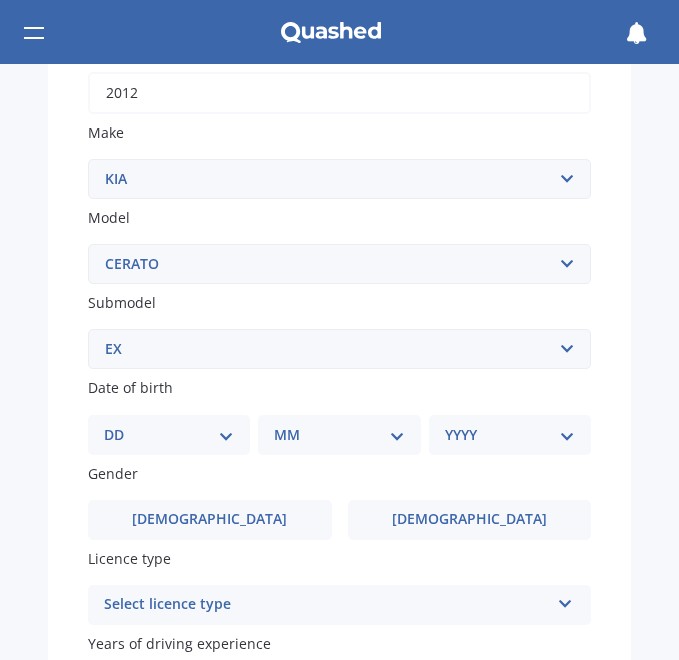 click on "Select submodel (All) EX GT 1.6PT/7AM Limited LX Hatch" at bounding box center (339, 349) 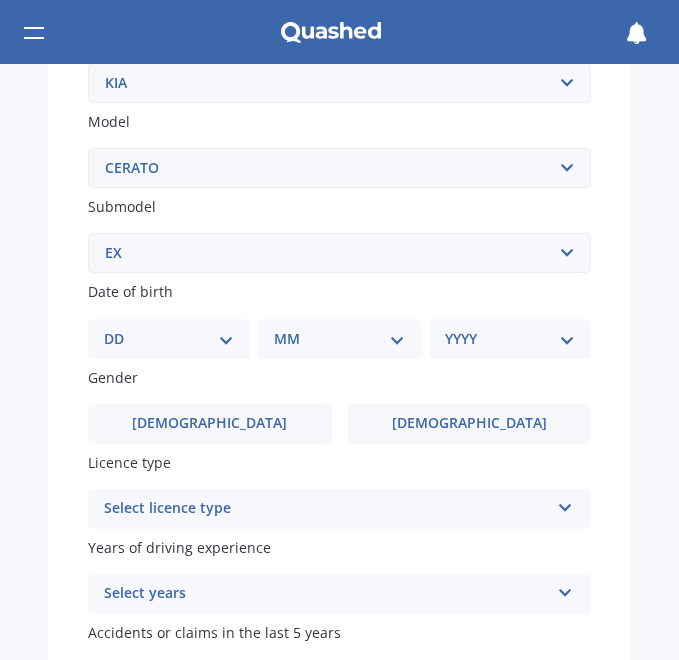 scroll, scrollTop: 475, scrollLeft: 0, axis: vertical 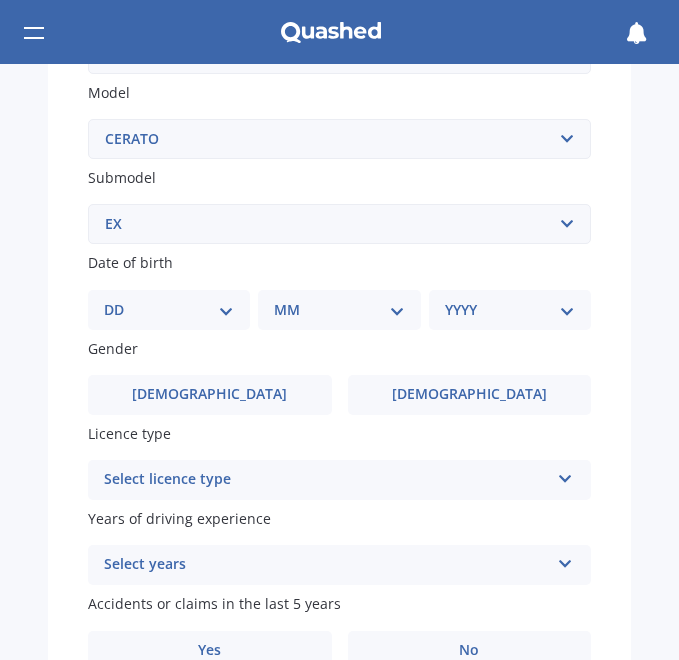 click on "DD 01 02 03 04 05 06 07 08 09 10 11 12 13 14 15 16 17 18 19 20 21 22 23 24 25 26 27 28 29 30 31" at bounding box center (169, 310) 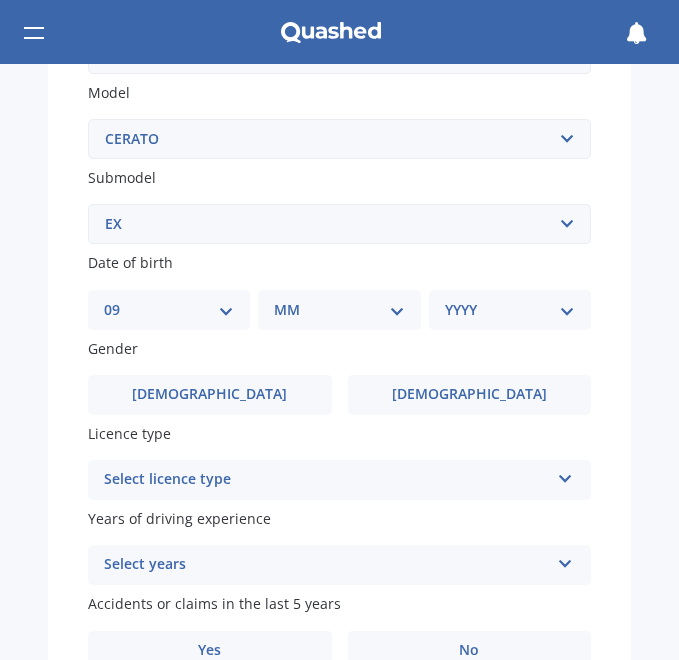 click on "DD 01 02 03 04 05 06 07 08 09 10 11 12 13 14 15 16 17 18 19 20 21 22 23 24 25 26 27 28 29 30 31" at bounding box center (169, 310) 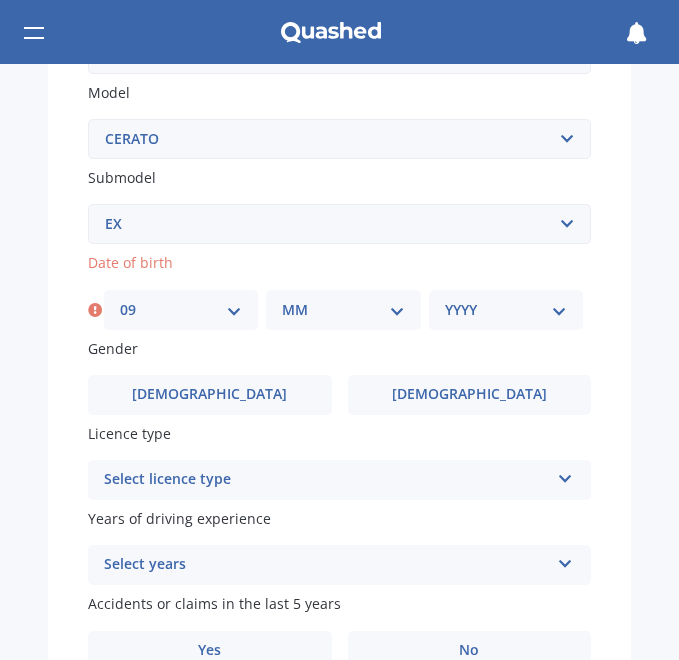 click on "MM 01 02 03 04 05 06 07 08 09 10 11 12" at bounding box center [343, 310] 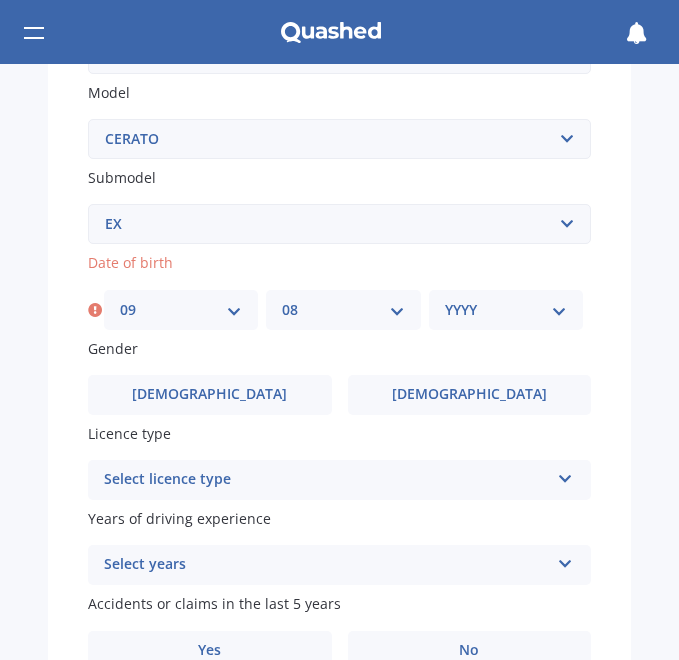 click on "MM 01 02 03 04 05 06 07 08 09 10 11 12" at bounding box center (343, 310) 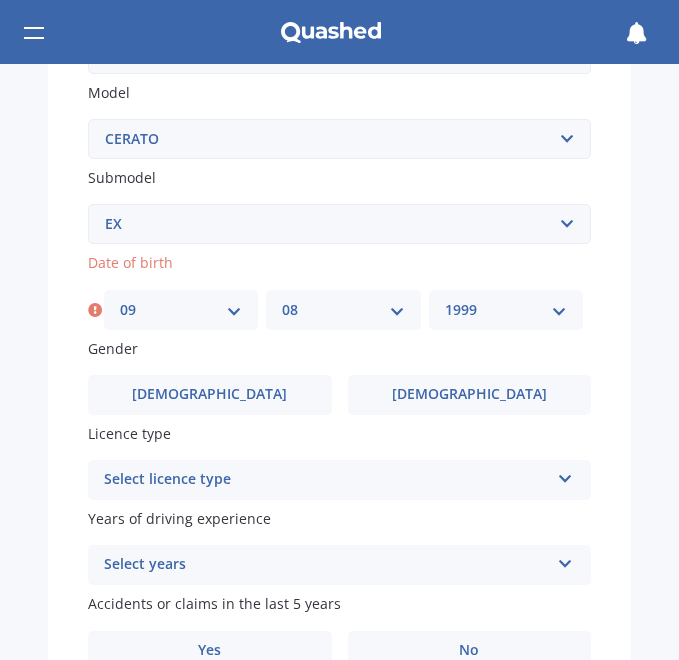 click on "YYYY 2025 2024 2023 2022 2021 2020 2019 2018 2017 2016 2015 2014 2013 2012 2011 2010 2009 2008 2007 2006 2005 2004 2003 2002 2001 2000 1999 1998 1997 1996 1995 1994 1993 1992 1991 1990 1989 1988 1987 1986 1985 1984 1983 1982 1981 1980 1979 1978 1977 1976 1975 1974 1973 1972 1971 1970 1969 1968 1967 1966 1965 1964 1963 1962 1961 1960 1959 1958 1957 1956 1955 1954 1953 1952 1951 1950 1949 1948 1947 1946 1945 1944 1943 1942 1941 1940 1939 1938 1937 1936 1935 1934 1933 1932 1931 1930 1929 1928 1927 1926" at bounding box center [506, 310] 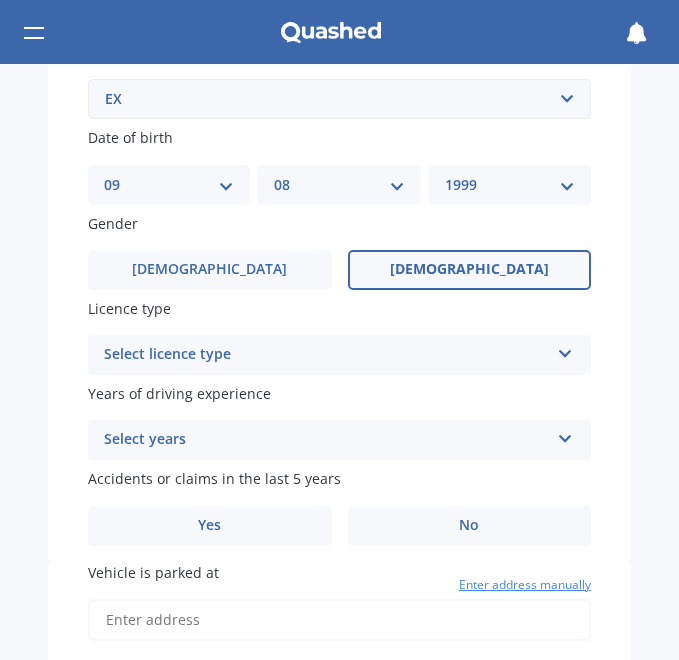 click on "Female" at bounding box center (469, 269) 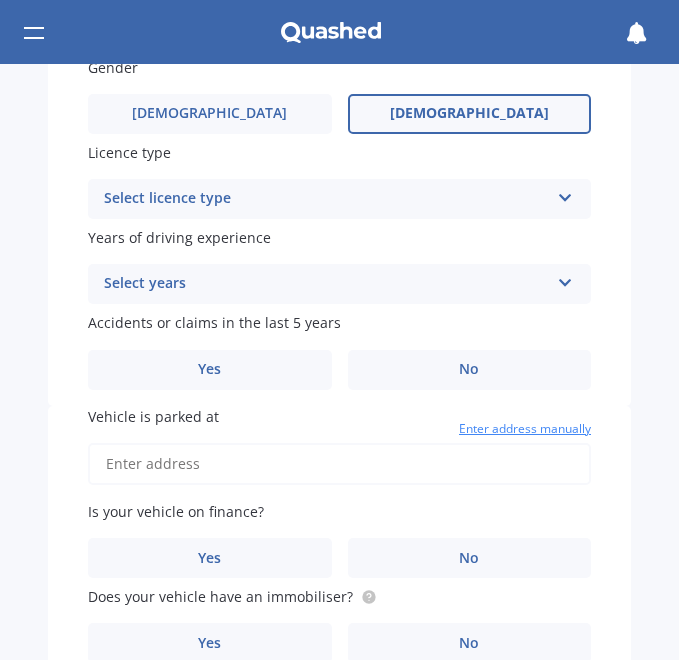 scroll, scrollTop: 775, scrollLeft: 0, axis: vertical 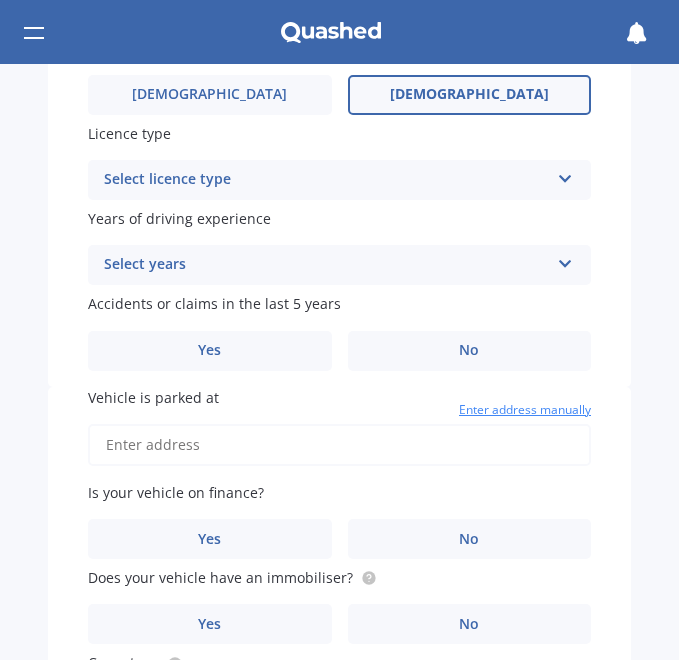 click on "Select licence type NZ Full NZ Restricted NZ Learners Australia United Kingdom Ireland South Africa International / Other overseas licence" at bounding box center (339, 180) 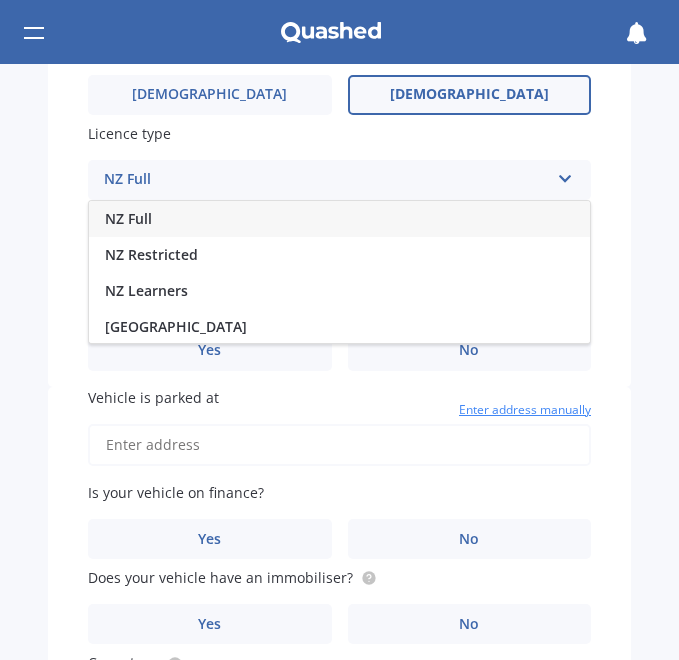 click on "NZ Full" at bounding box center (339, 219) 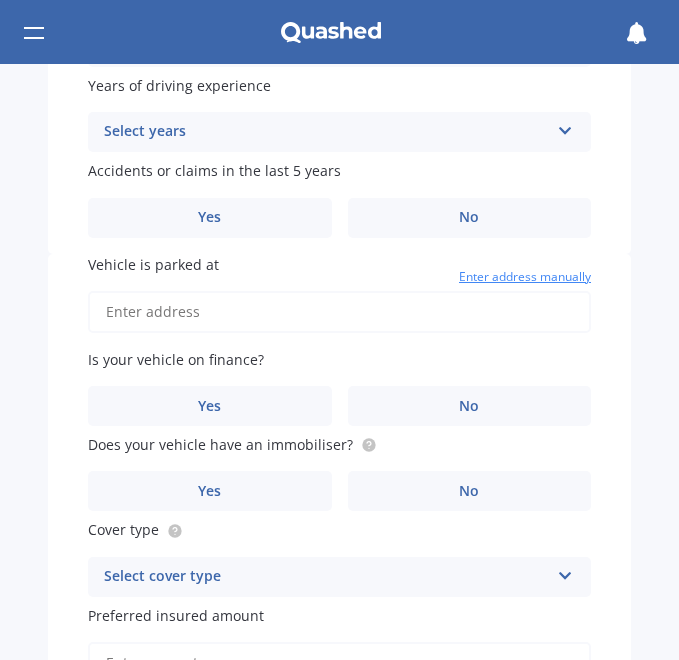 scroll, scrollTop: 925, scrollLeft: 0, axis: vertical 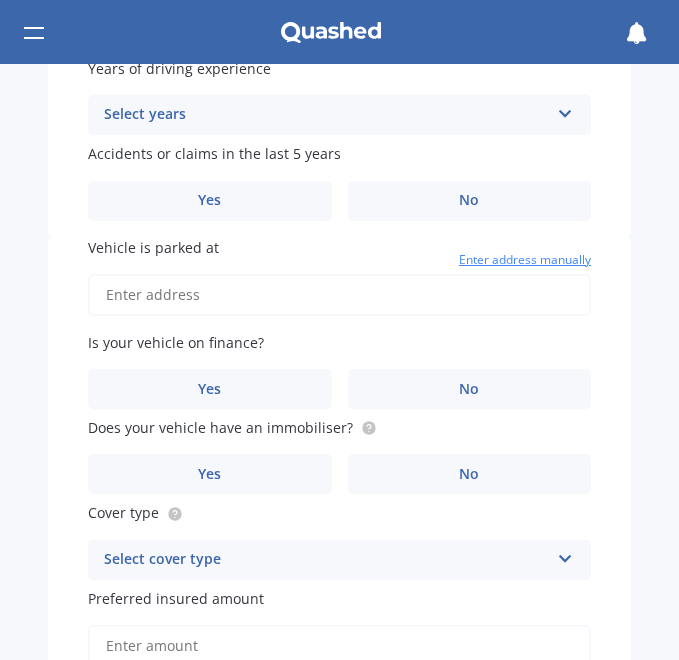 click on "Select years" at bounding box center (326, 115) 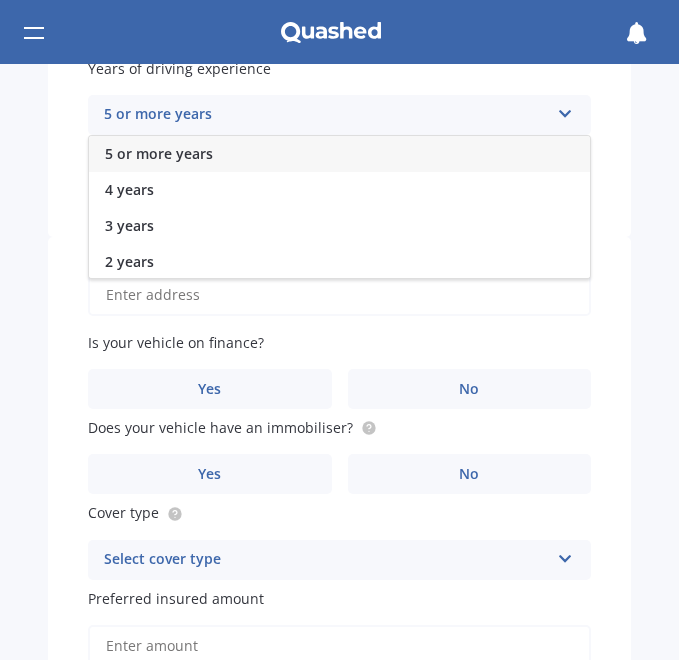 scroll, scrollTop: 875, scrollLeft: 0, axis: vertical 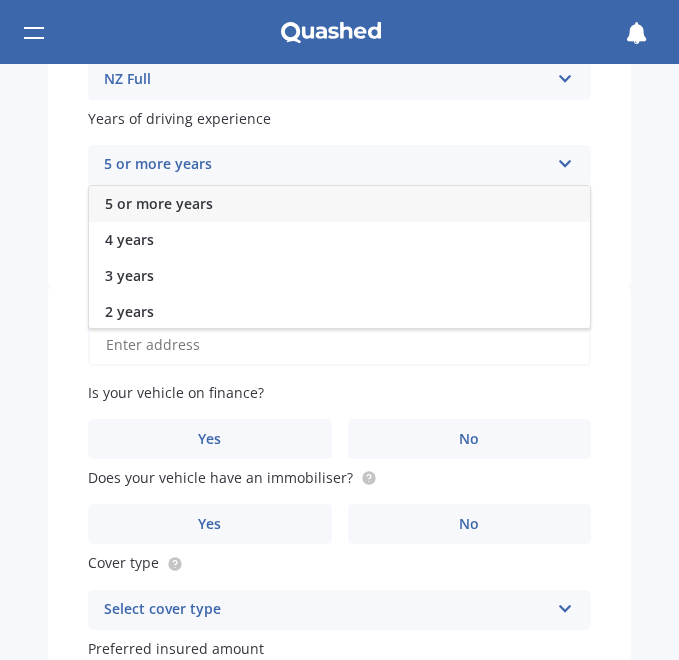 click on "5 or more years" at bounding box center [339, 204] 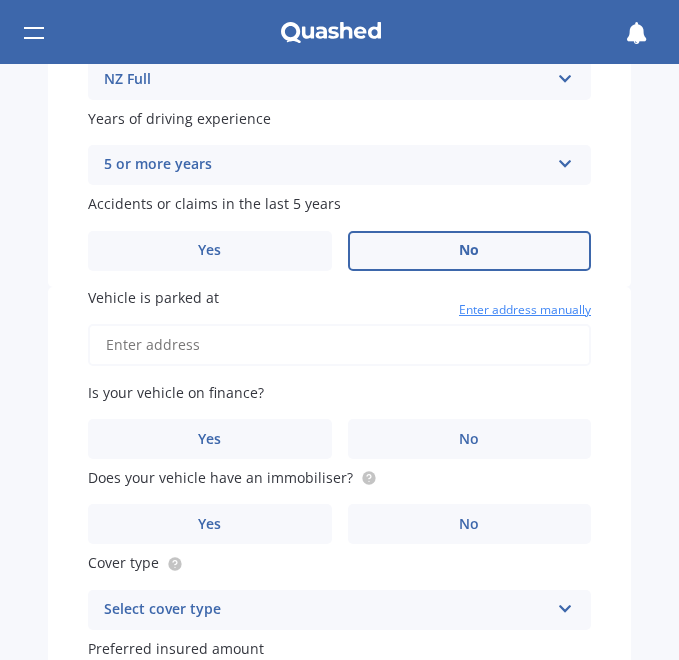 click on "No" at bounding box center (470, 251) 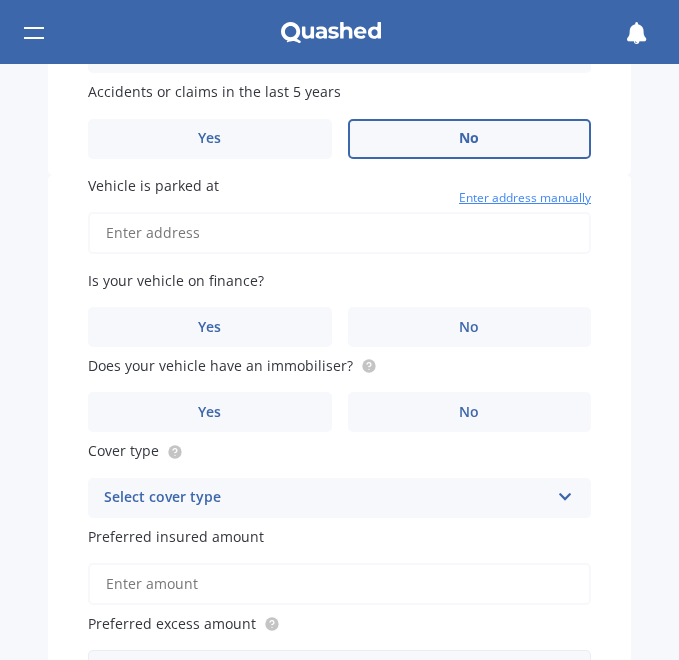 scroll, scrollTop: 1000, scrollLeft: 0, axis: vertical 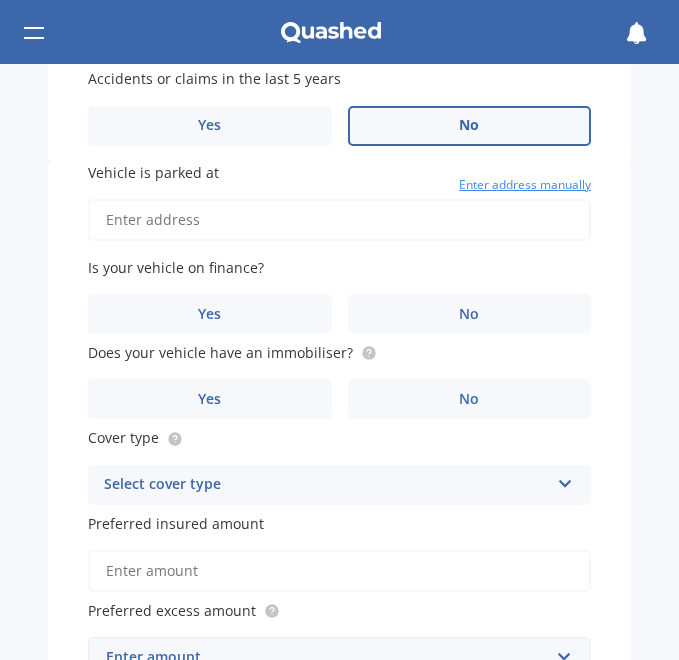 click on "Vehicle is parked at" at bounding box center (339, 220) 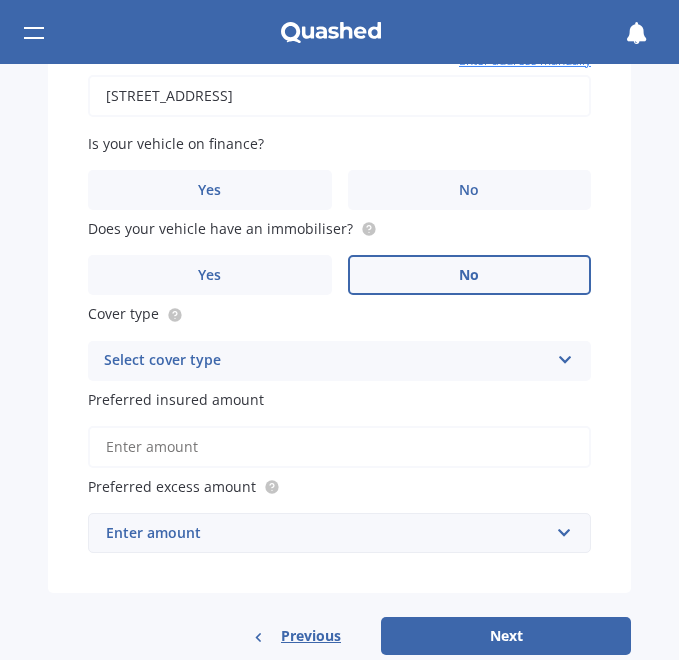 scroll, scrollTop: 1125, scrollLeft: 0, axis: vertical 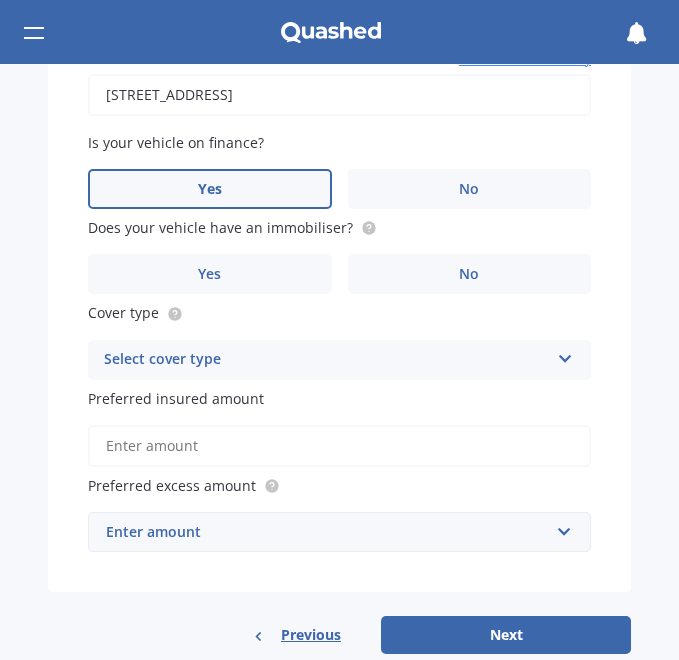 click on "Yes" at bounding box center (210, 189) 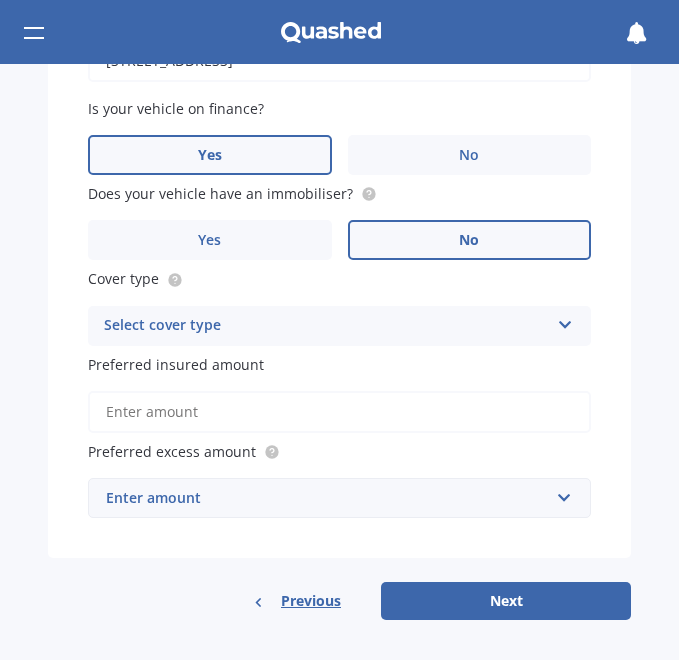 click on "No" at bounding box center [469, 240] 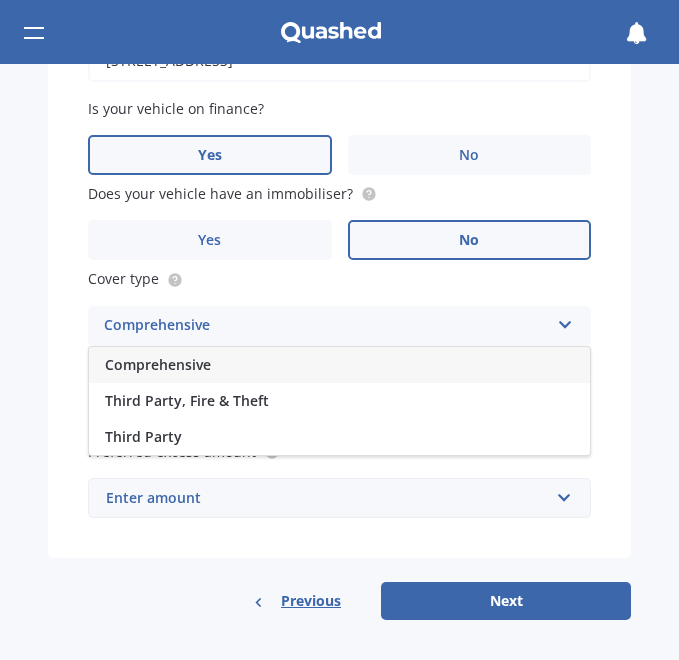click on "Comprehensive" at bounding box center [339, 365] 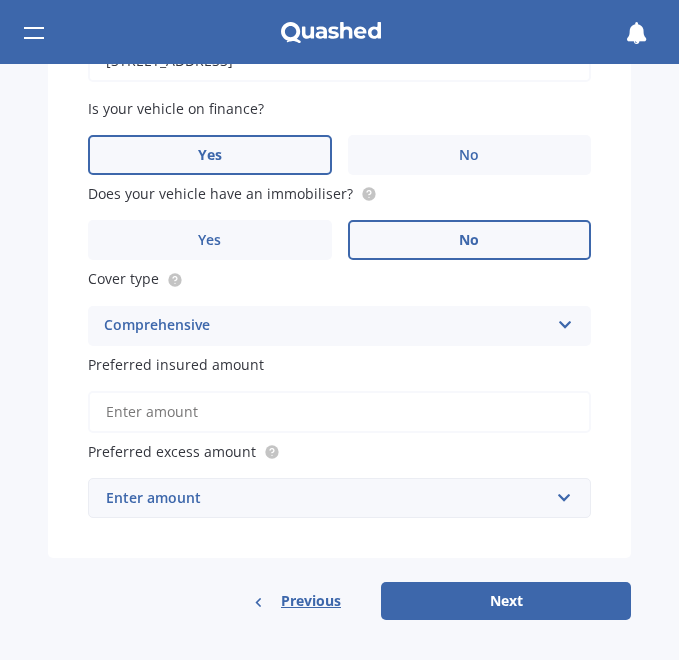 click on "Preferred insured amount" at bounding box center [339, 412] 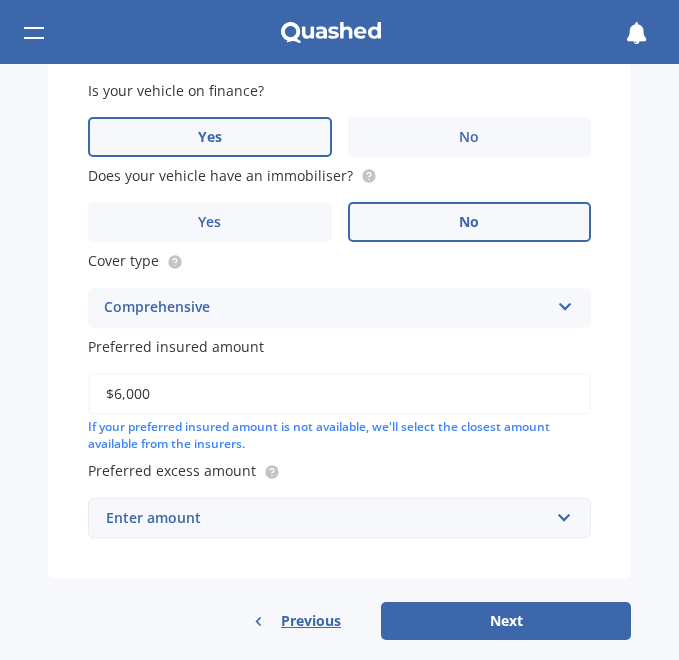 scroll, scrollTop: 1197, scrollLeft: 0, axis: vertical 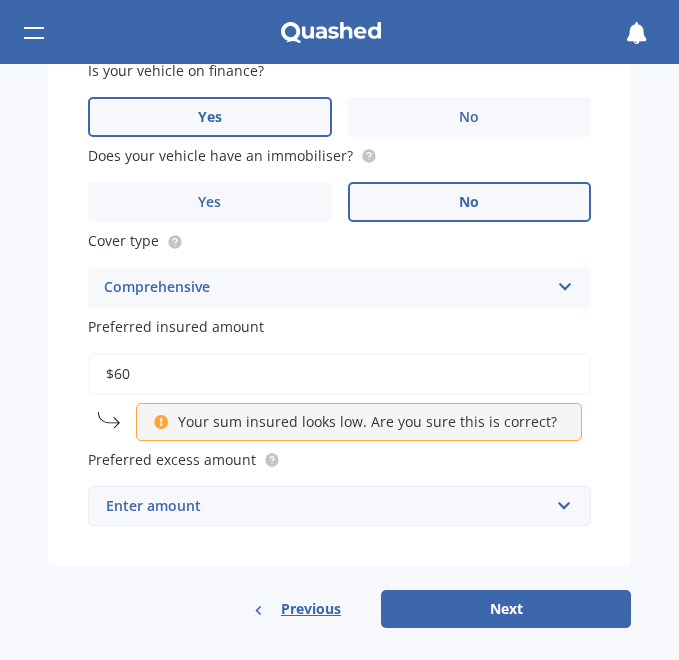 type on "$6" 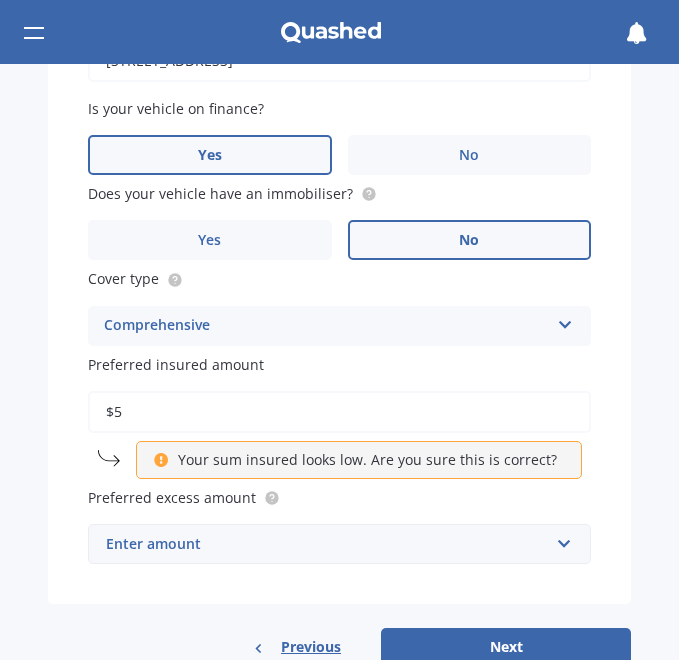 scroll, scrollTop: 1197, scrollLeft: 0, axis: vertical 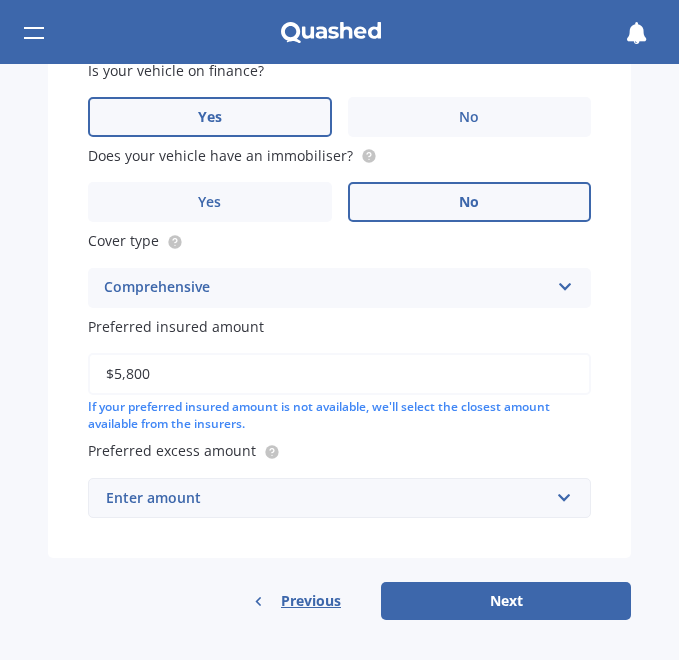 type on "$5,800" 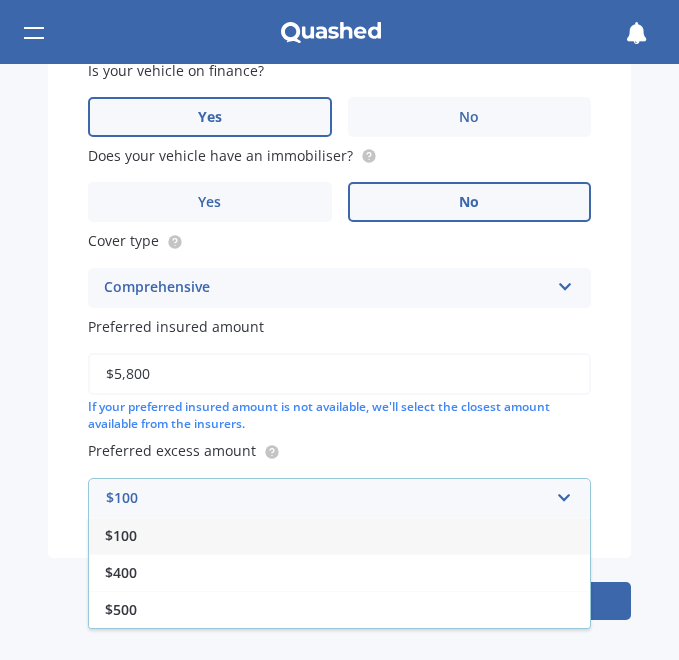 click on "$100" at bounding box center [339, 535] 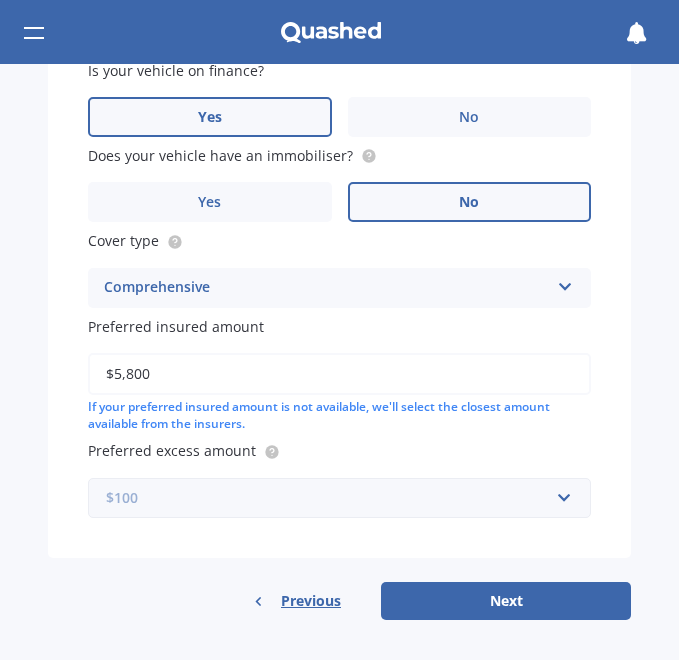 click at bounding box center (332, 498) 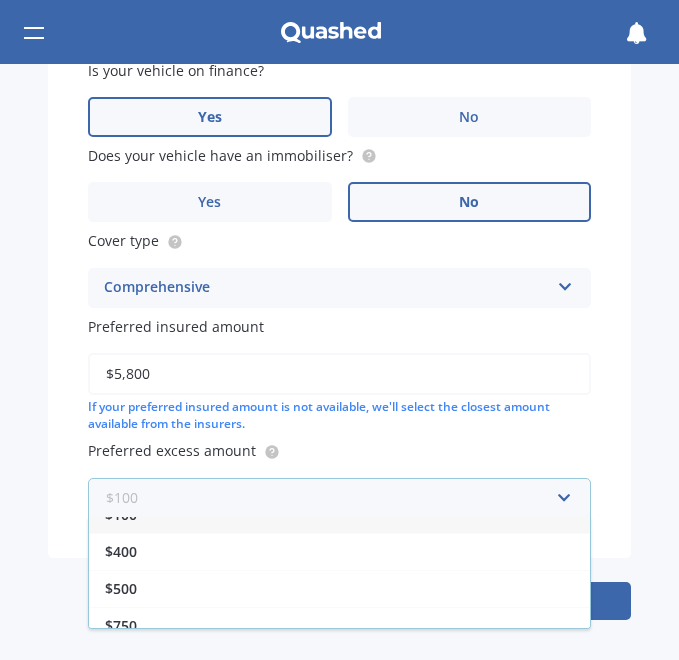 scroll, scrollTop: 0, scrollLeft: 0, axis: both 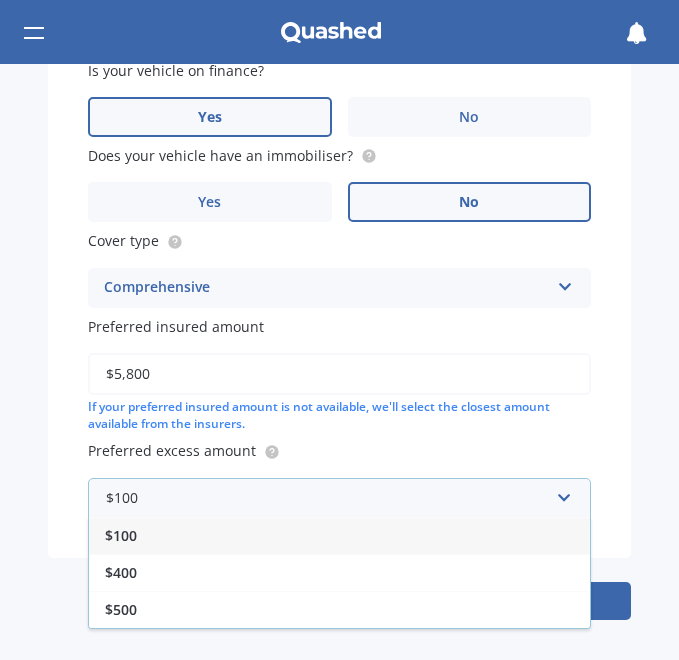 click on "$100" at bounding box center [339, 535] 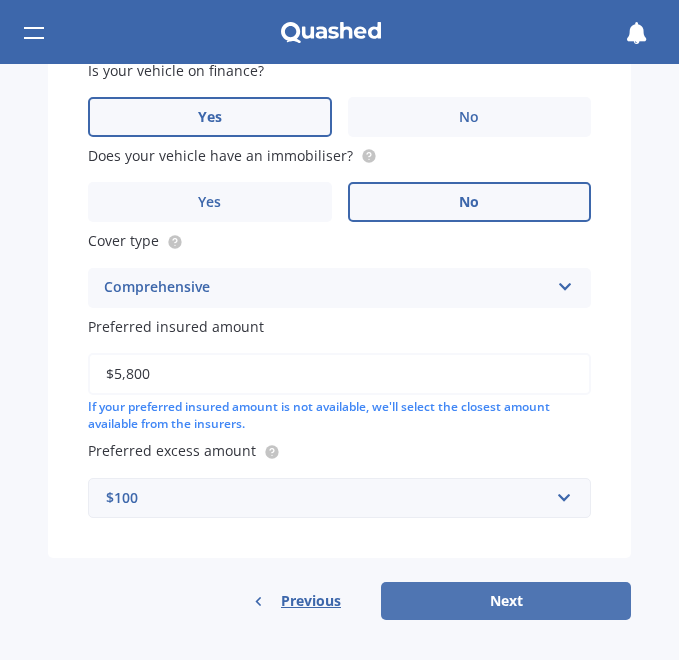 click on "Next" at bounding box center (506, 601) 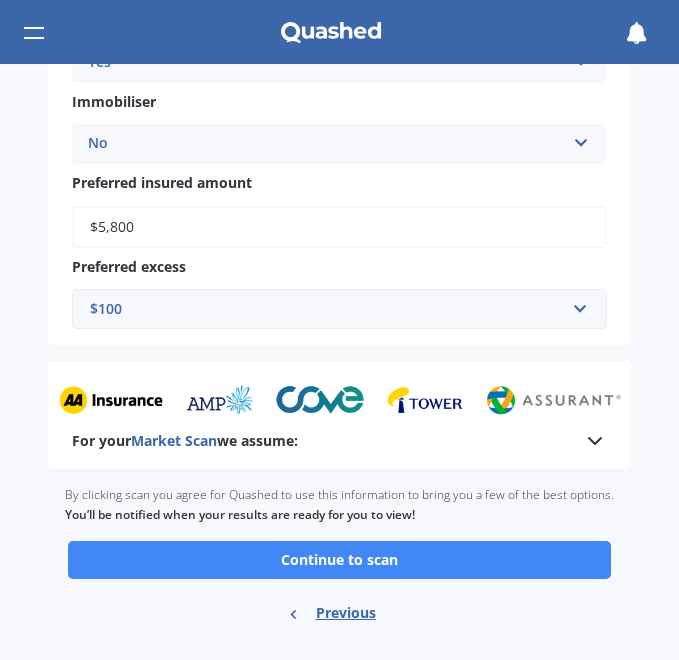 scroll, scrollTop: 909, scrollLeft: 0, axis: vertical 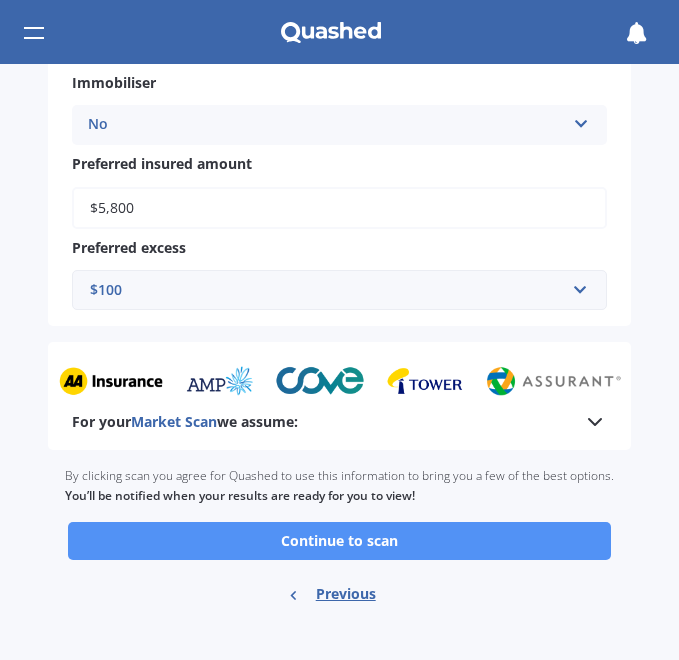 click on "Continue to scan" at bounding box center [339, 541] 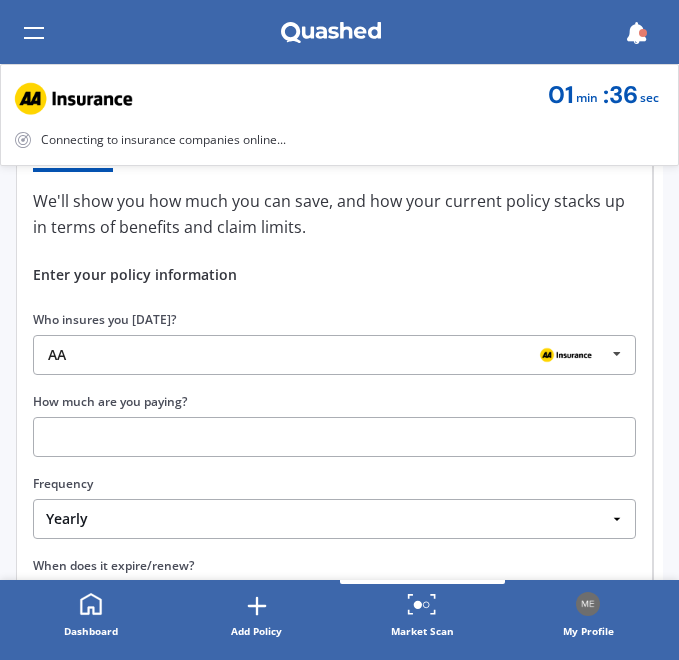 scroll, scrollTop: 200, scrollLeft: 0, axis: vertical 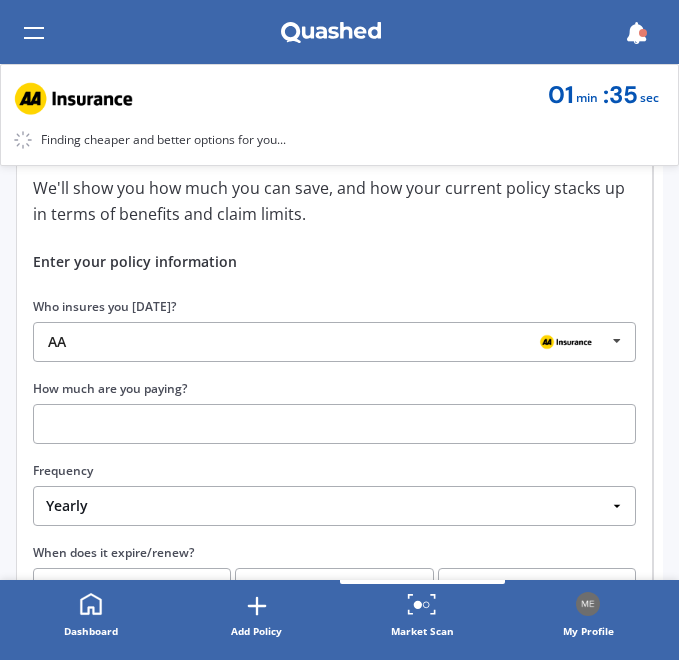 click on "AA AA Tower AMI State AMP ANZ ASB BNZ Trade Me Insurance Westpac Other" at bounding box center [334, 342] 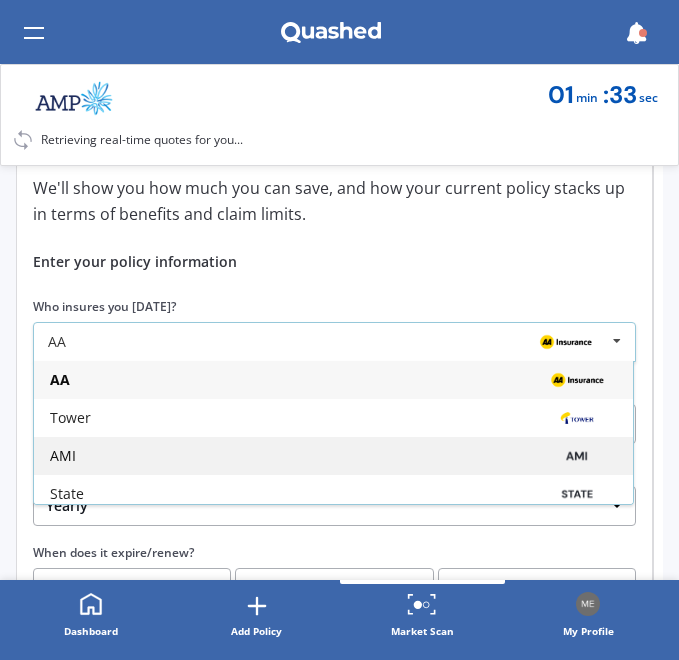 click on "AMI" at bounding box center (333, 456) 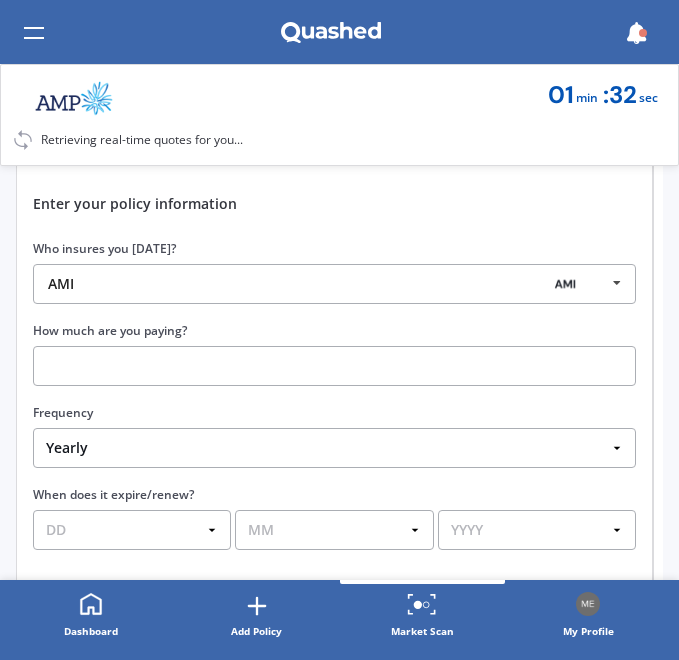 scroll, scrollTop: 275, scrollLeft: 0, axis: vertical 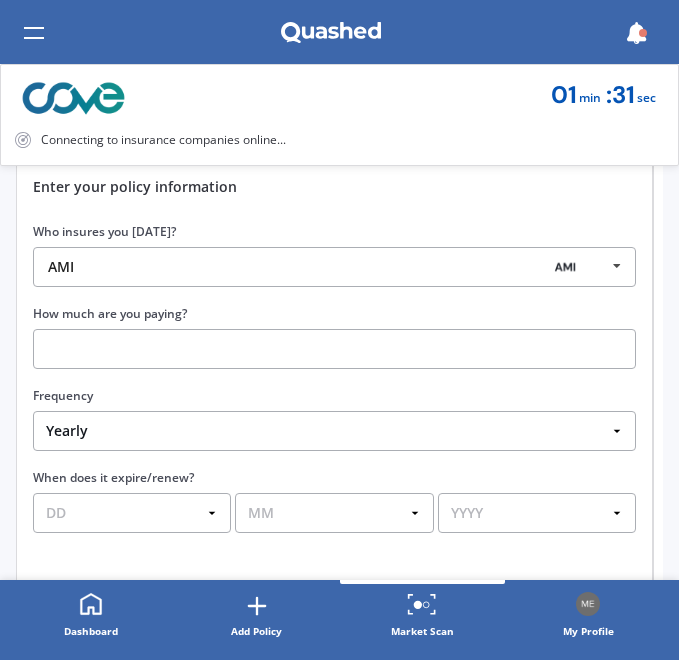 click at bounding box center [334, 349] 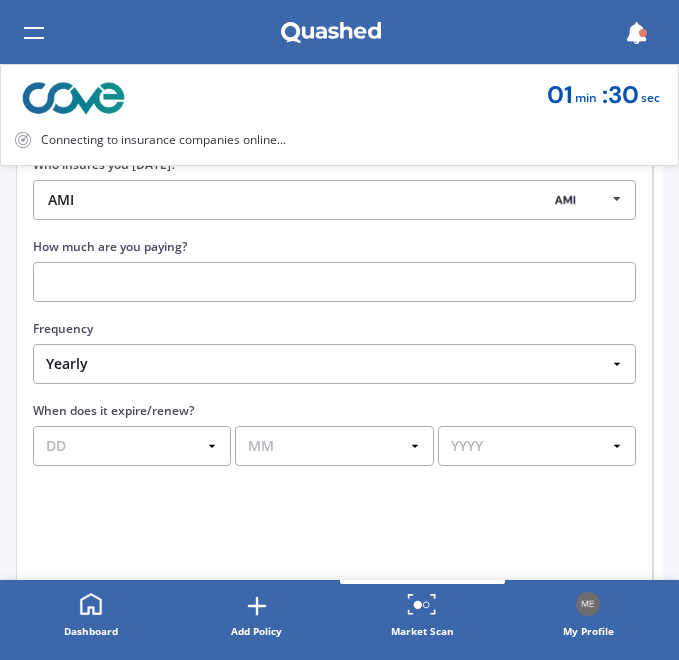 scroll, scrollTop: 350, scrollLeft: 0, axis: vertical 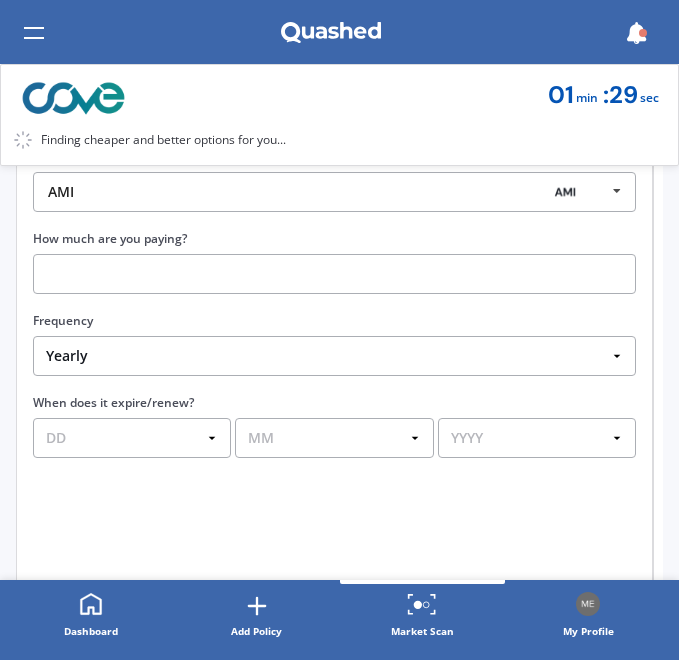 click at bounding box center (334, 274) 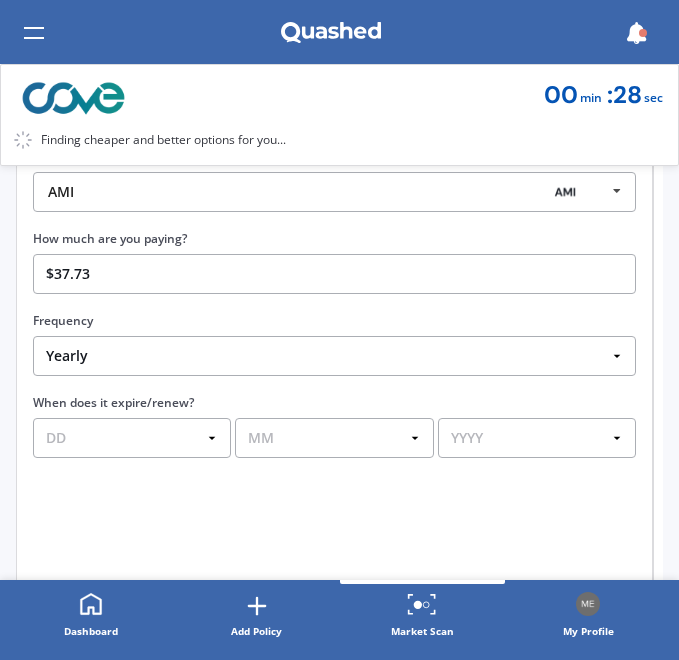 type on "$37.73" 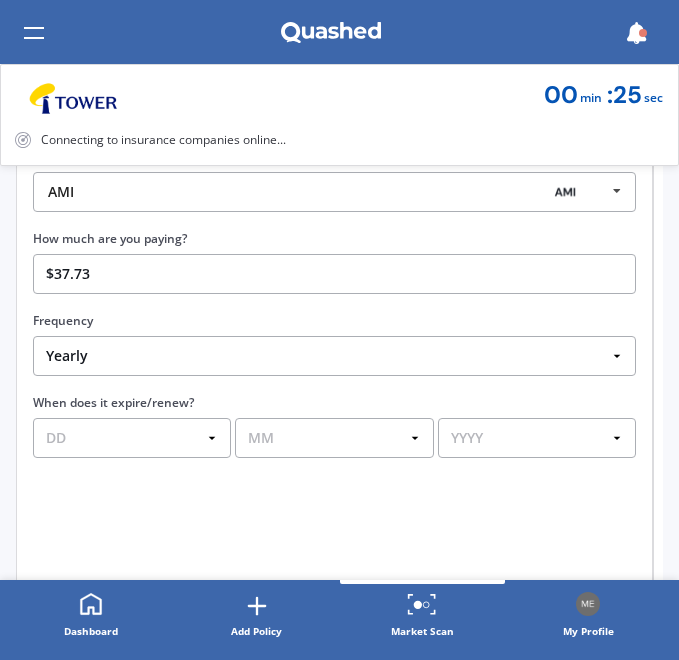 select on "Fortnightly" 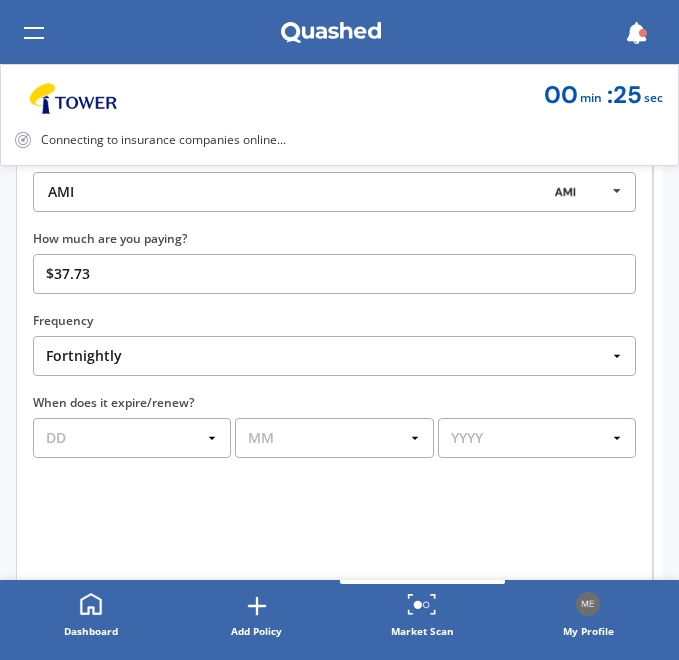 click on "Yearly Six-Monthly Quarterly Monthly Fortnightly Weekly One-Off" at bounding box center (334, 356) 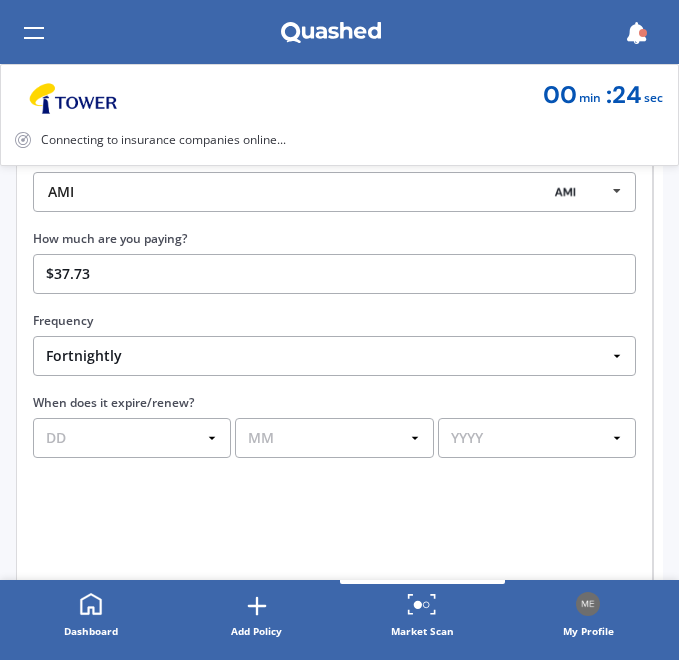 click on "Yearly Six-Monthly Quarterly Monthly Fortnightly Weekly One-Off" at bounding box center [334, 356] 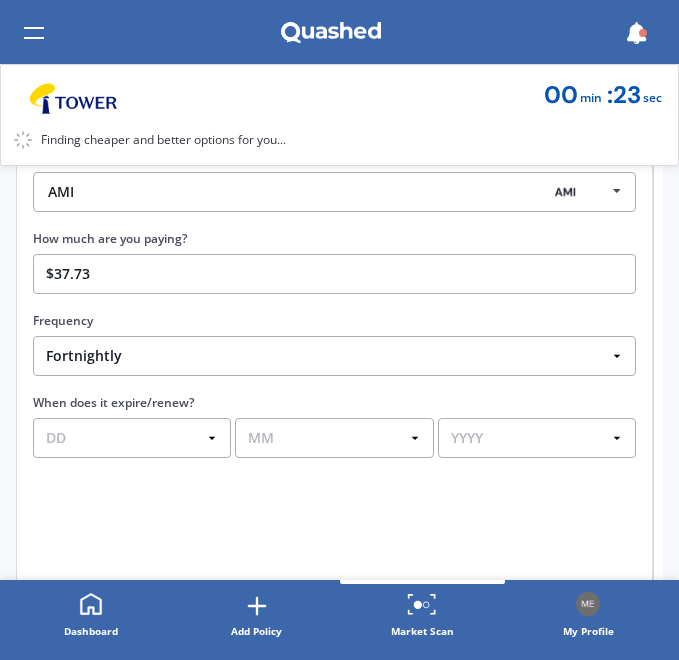 click on "Yearly Six-Monthly Quarterly Monthly Fortnightly Weekly One-Off" at bounding box center [334, 356] 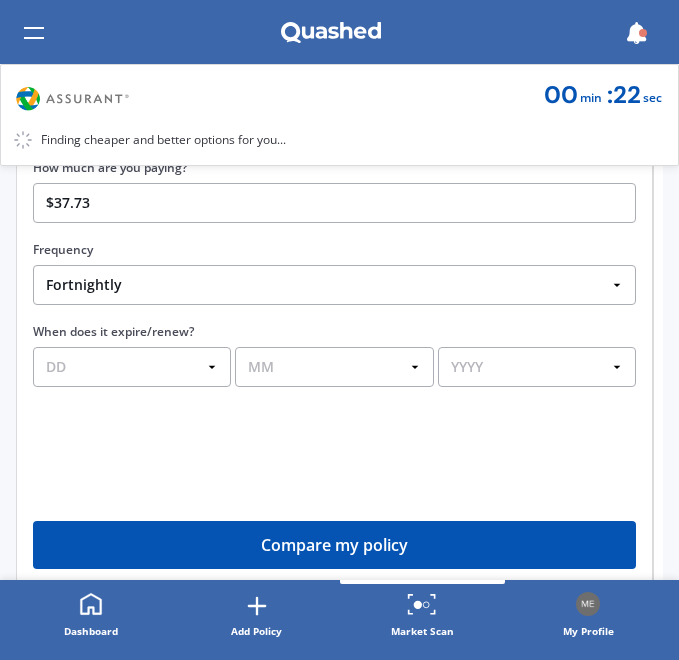 scroll, scrollTop: 425, scrollLeft: 0, axis: vertical 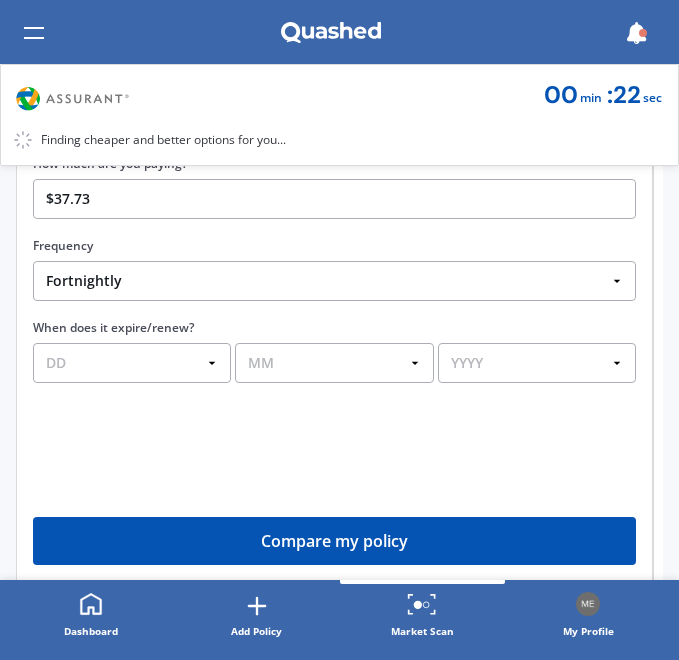 click on "DD 01 02 03 04 05 06 07 08 09 10 11 12 13 14 15 16 17 18 19 20 21 22 23 24 25 26 27 28 29 30 31" at bounding box center [132, 363] 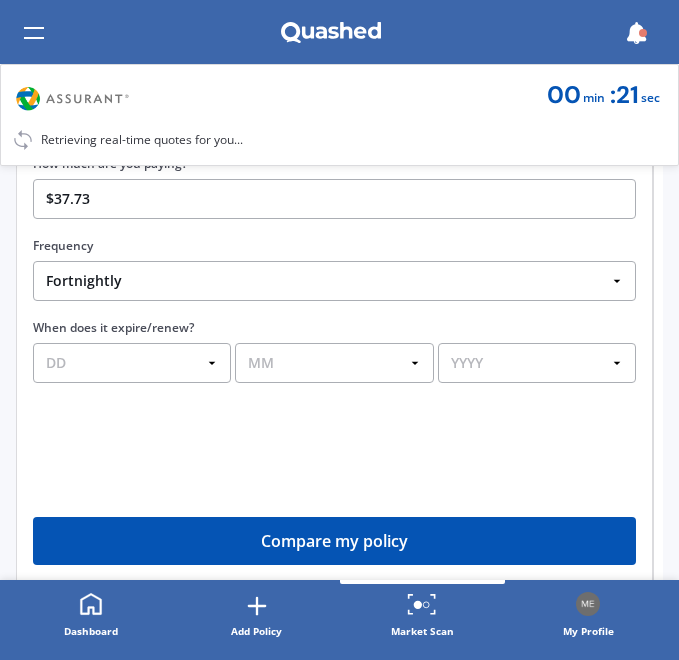 click on "DD 01 02 03 04 05 06 07 08 09 10 11 12 13 14 15 16 17 18 19 20 21 22 23 24 25 26 27 28 29 30 31" at bounding box center (132, 363) 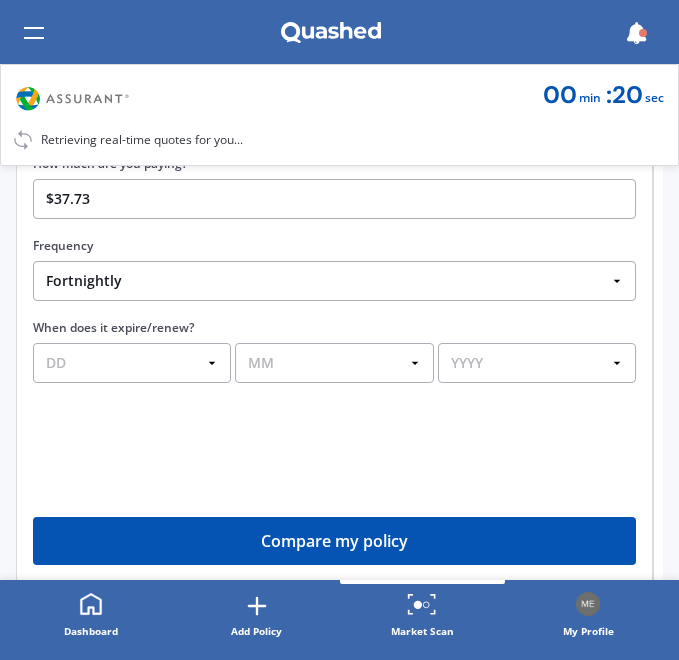 click on "DD 01 02 03 04 05 06 07 08 09 10 11 12 13 14 15 16 17 18 19 20 21 22 23 24 25 26 27 28 29 30 31" at bounding box center [132, 363] 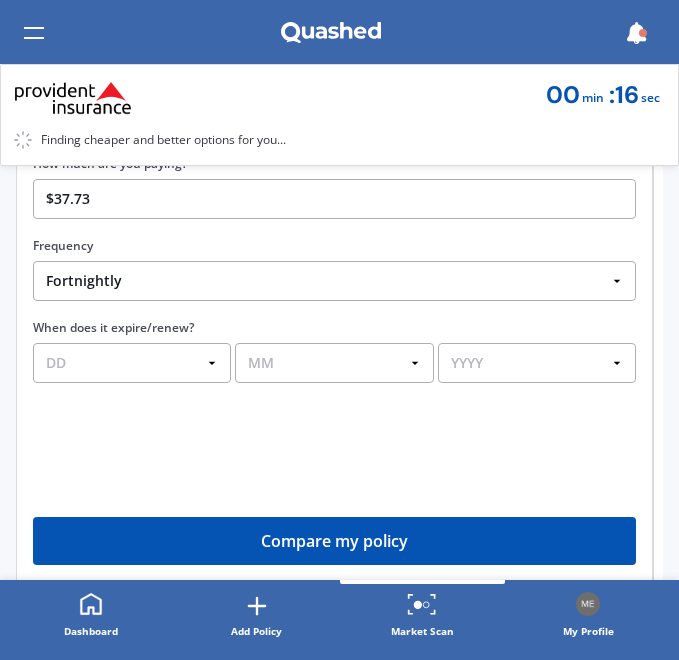 select on "02" 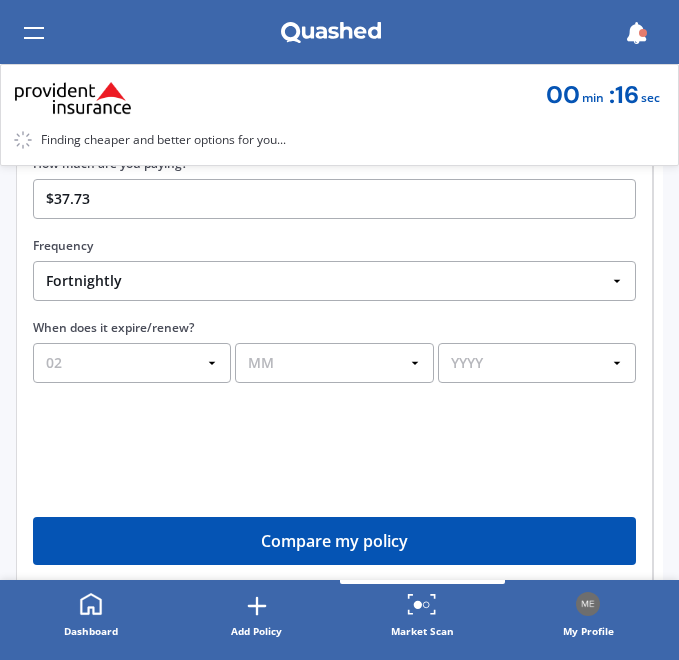 click on "DD 01 02 03 04 05 06 07 08 09 10 11 12 13 14 15 16 17 18 19 20 21 22 23 24 25 26 27 28 29 30 31" at bounding box center (132, 363) 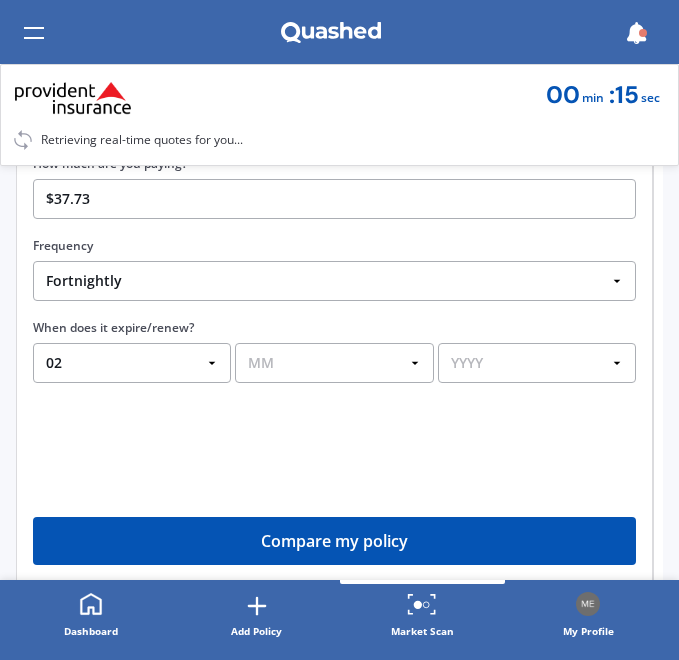 click on "MM 01 02 03 04 05 06 07 08 09 10 11 12" at bounding box center [334, 363] 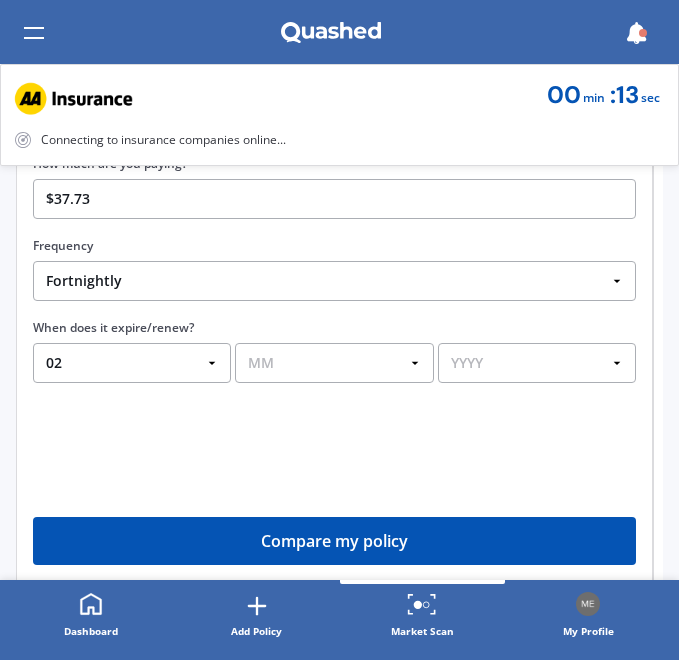 select on "07" 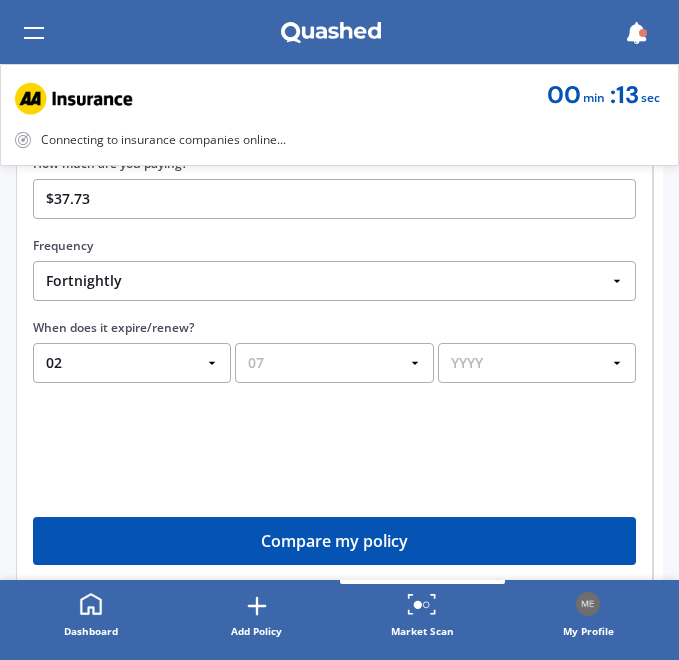 click on "MM 01 02 03 04 05 06 07 08 09 10 11 12" at bounding box center (334, 363) 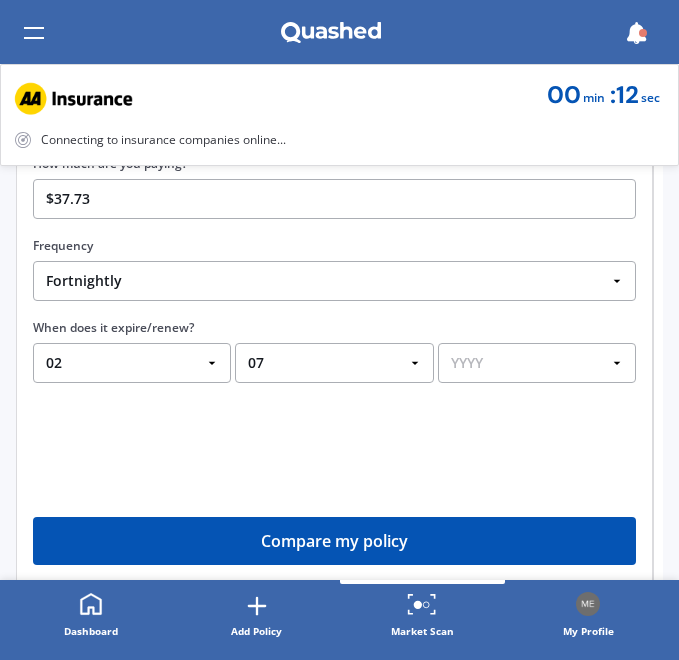 click on "YYYY 2026 2025 2024" at bounding box center [537, 363] 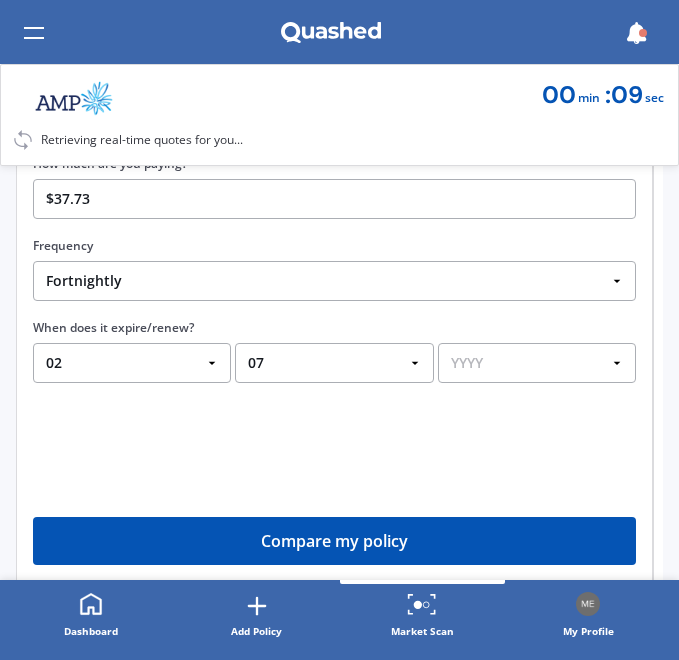 select on "2026" 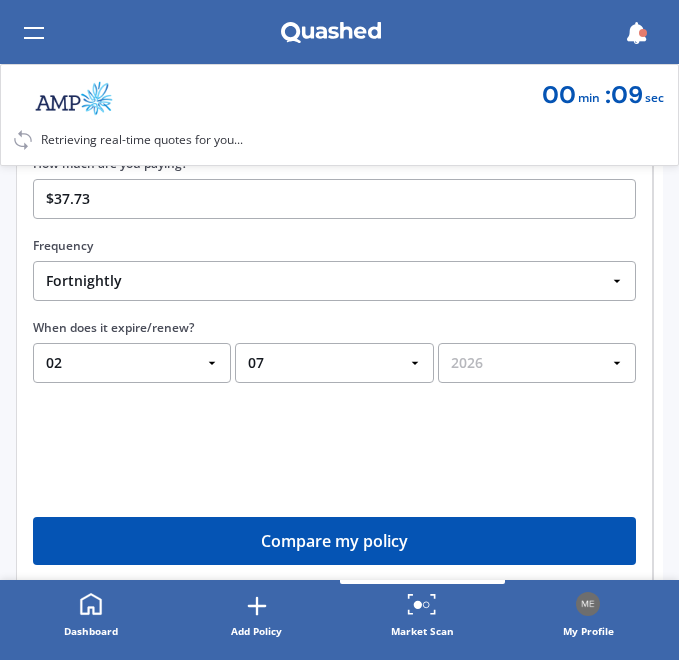 click on "YYYY 2026 2025 2024" at bounding box center [537, 363] 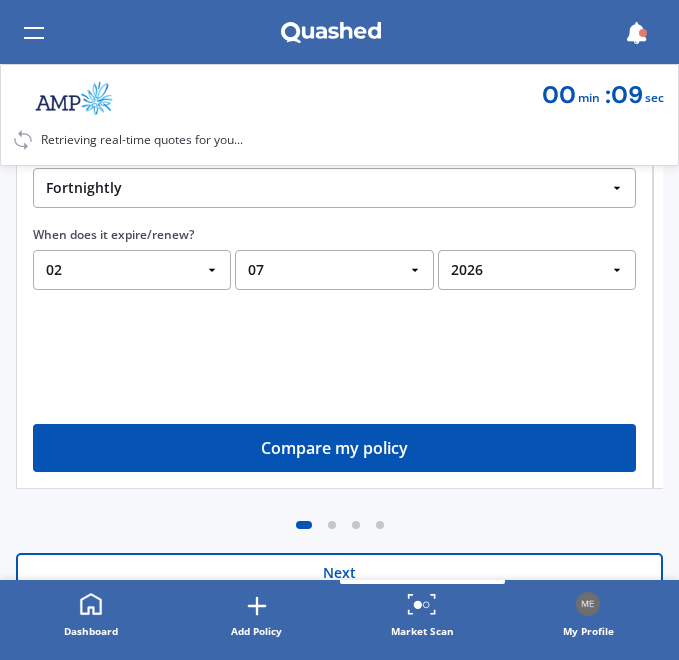 scroll, scrollTop: 525, scrollLeft: 0, axis: vertical 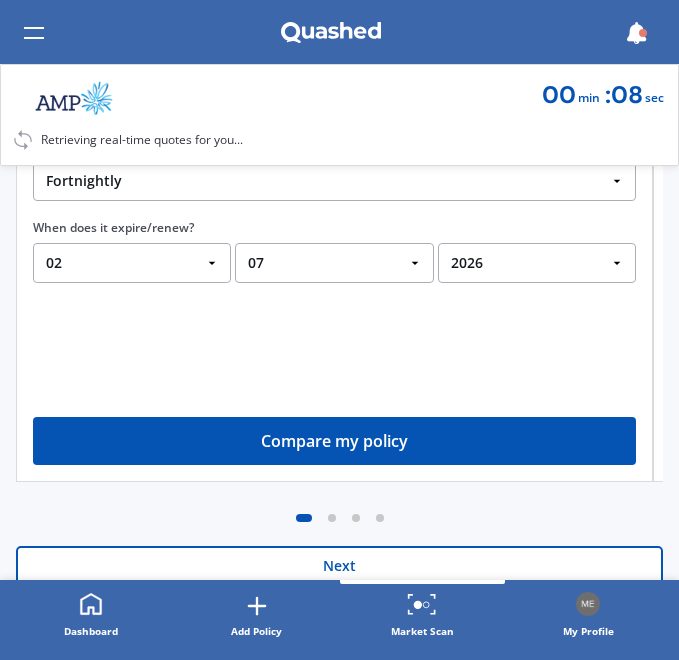 click on "Compare my policy" at bounding box center [334, 441] 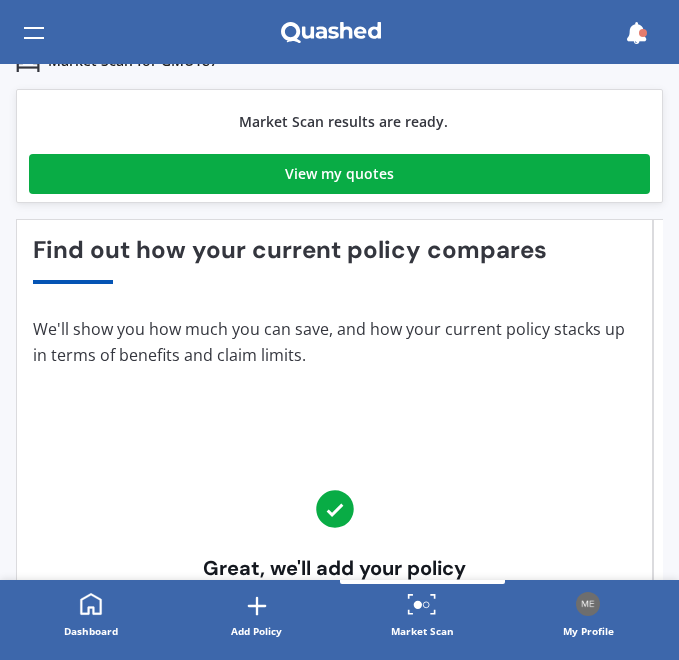 scroll, scrollTop: 0, scrollLeft: 0, axis: both 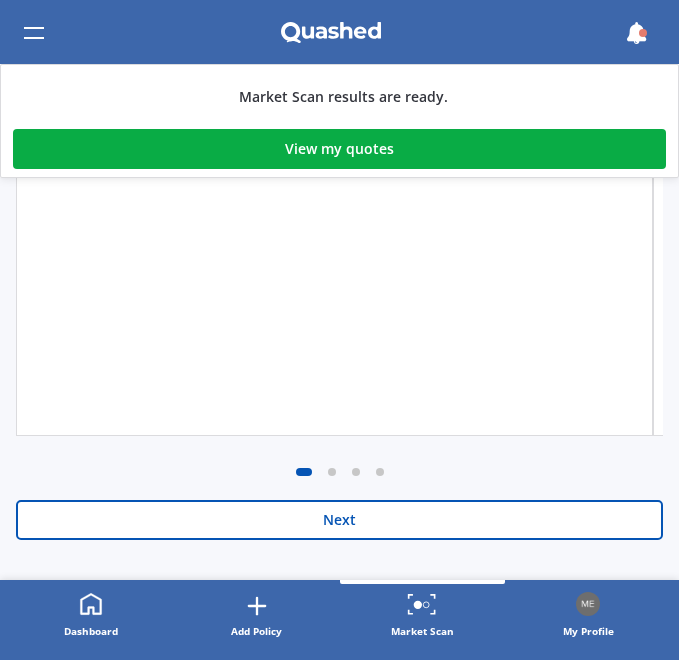 click on "Next" at bounding box center [339, 520] 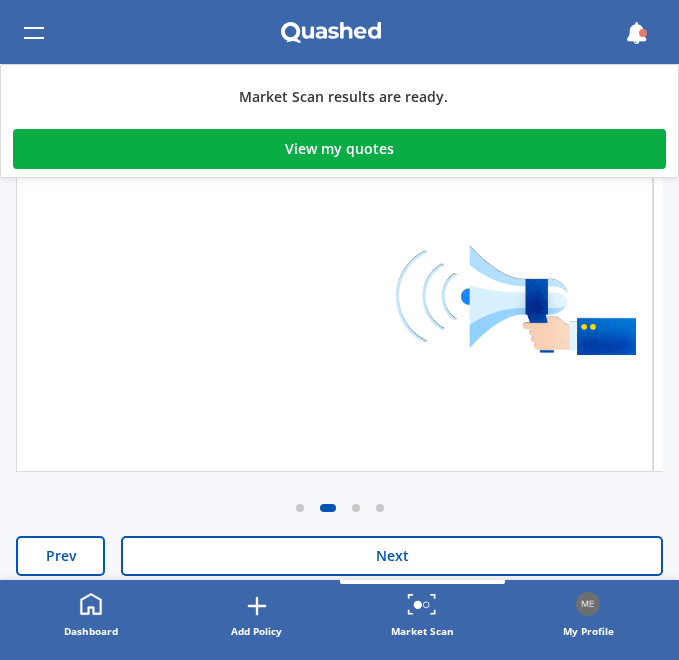 scroll, scrollTop: 583, scrollLeft: 0, axis: vertical 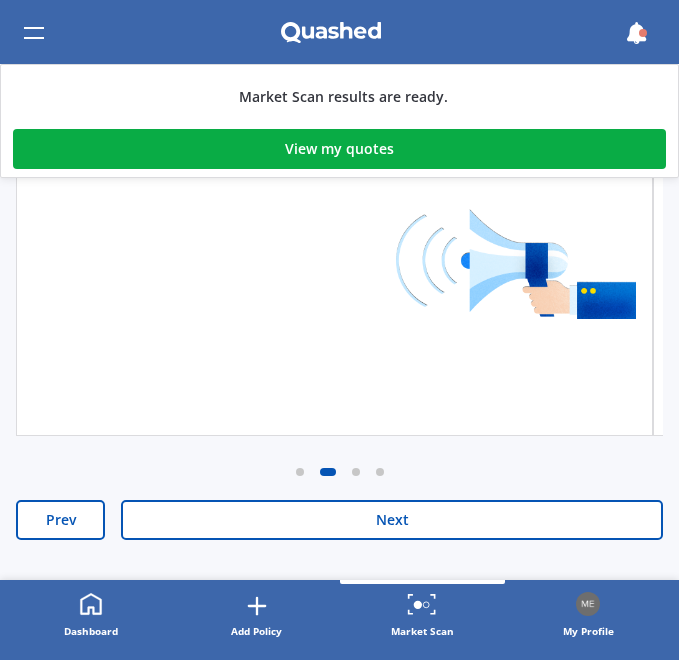 click on "Next" at bounding box center [392, 520] 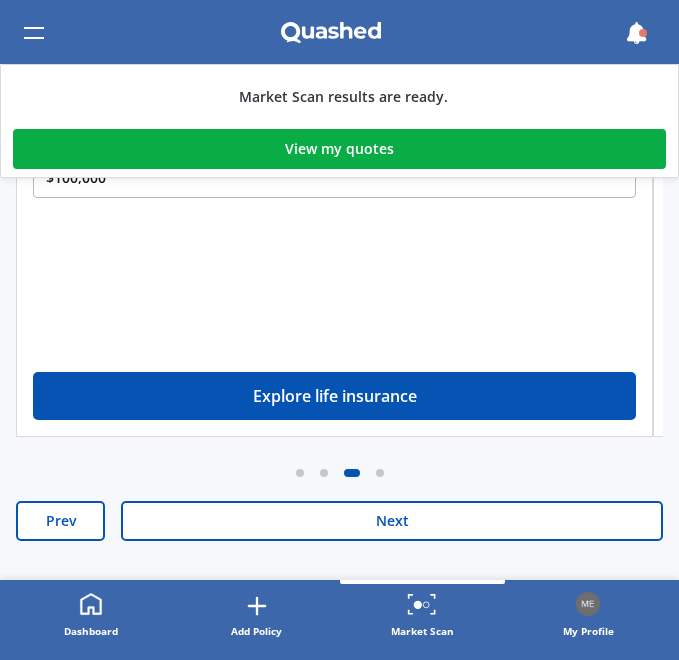 scroll, scrollTop: 583, scrollLeft: 0, axis: vertical 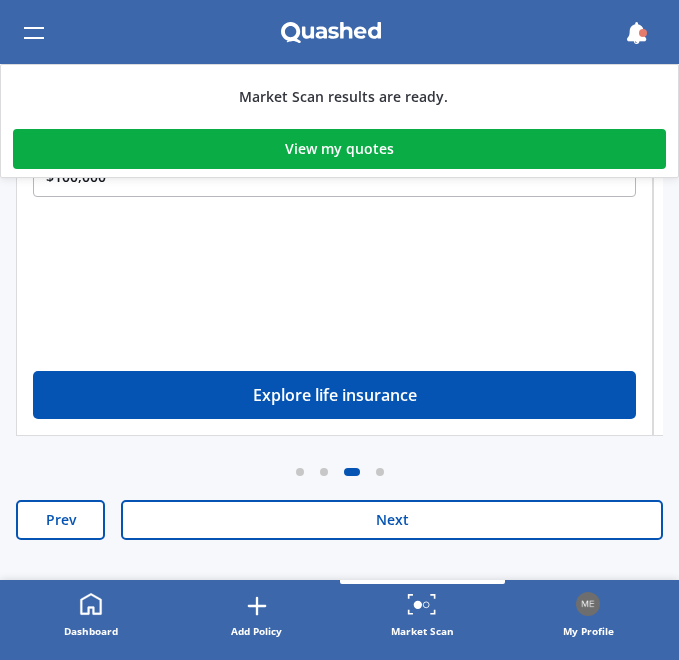 click on "Next" at bounding box center [392, 520] 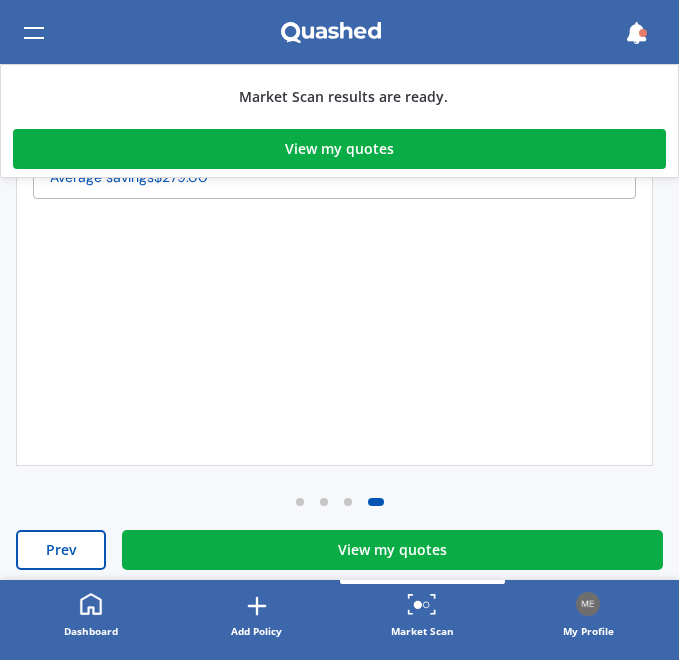 scroll, scrollTop: 583, scrollLeft: 0, axis: vertical 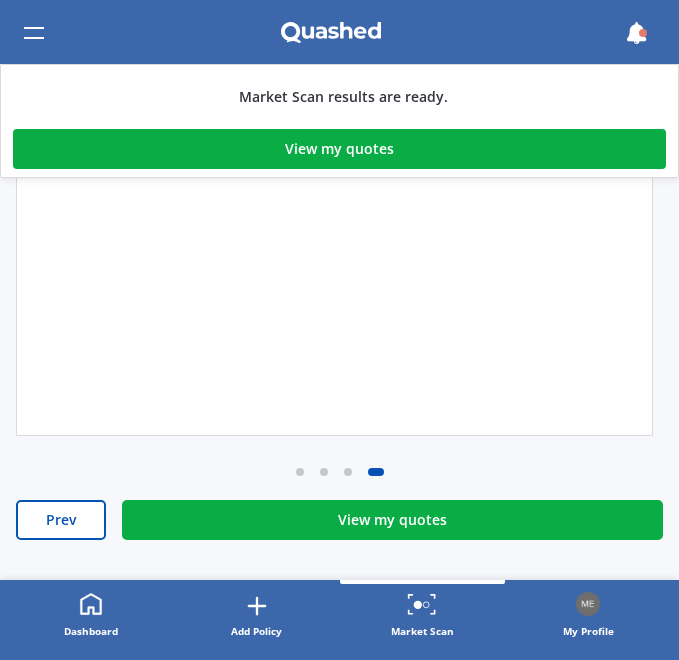 click on "View my quotes" at bounding box center [392, 520] 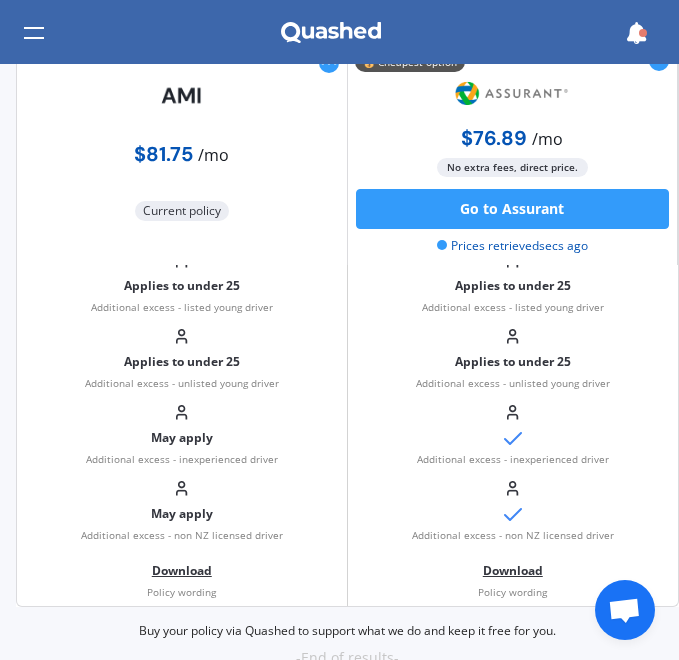 scroll, scrollTop: 1887, scrollLeft: 0, axis: vertical 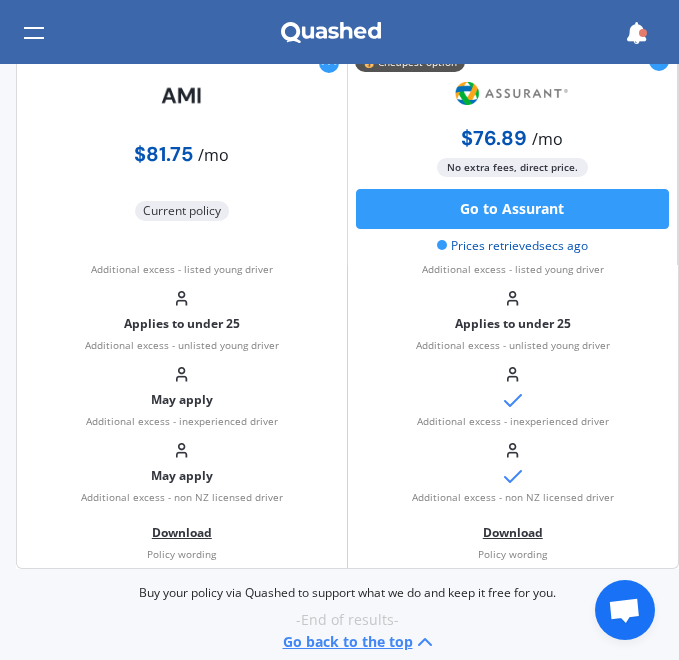 click on "Go back to the top" at bounding box center [360, 642] 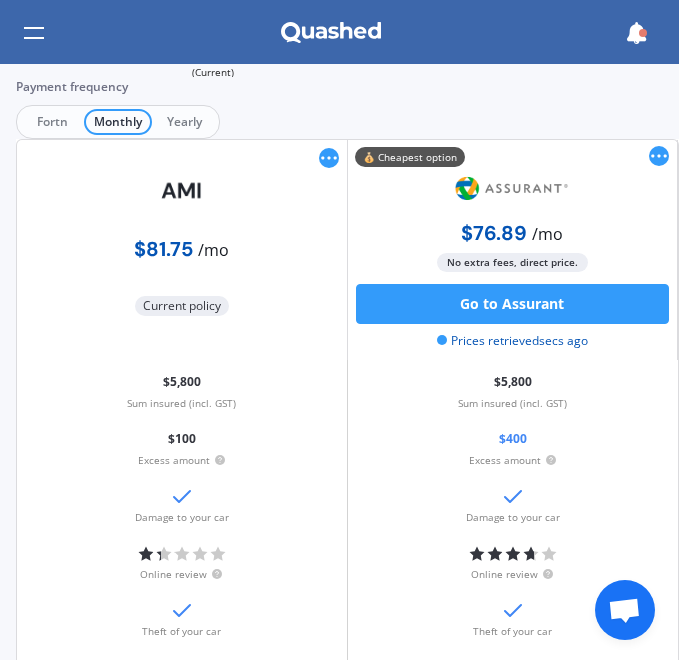 scroll, scrollTop: 0, scrollLeft: 0, axis: both 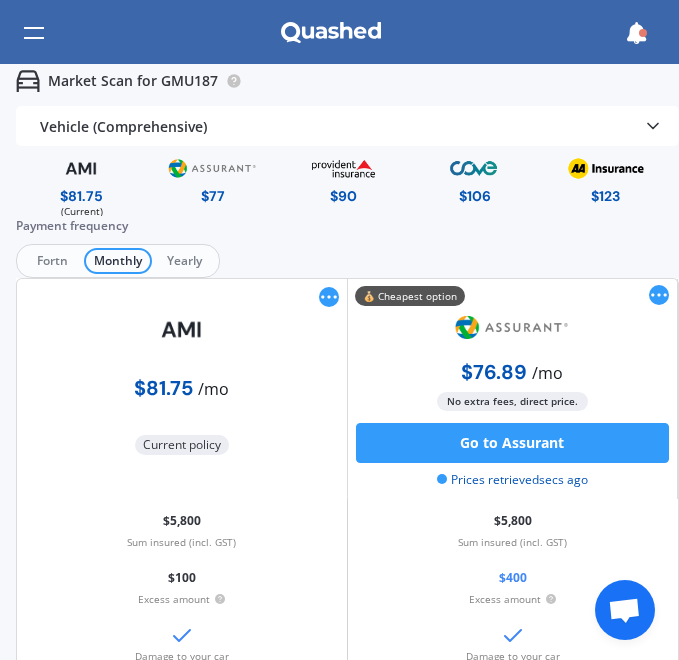 click 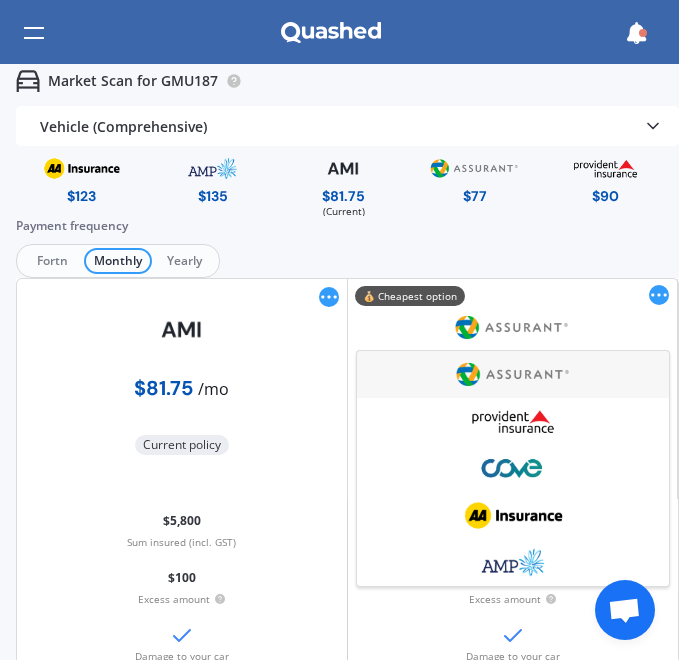 click 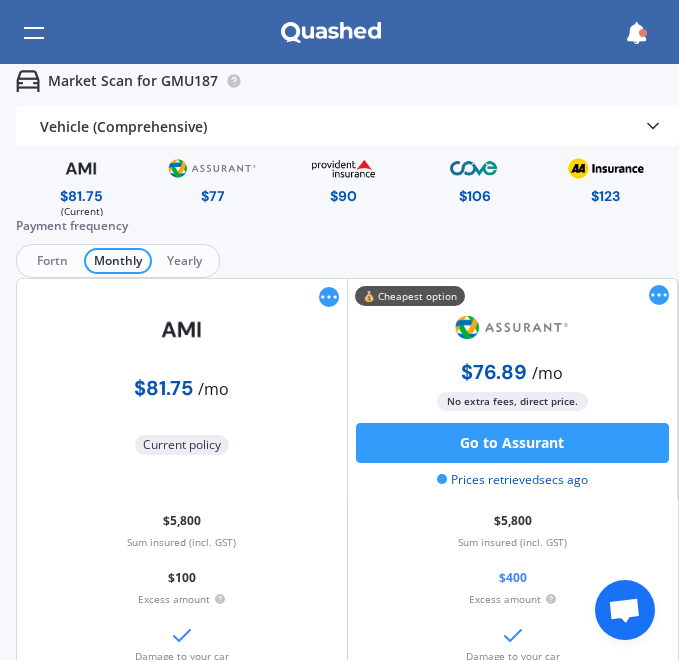 click at bounding box center (636, 33) 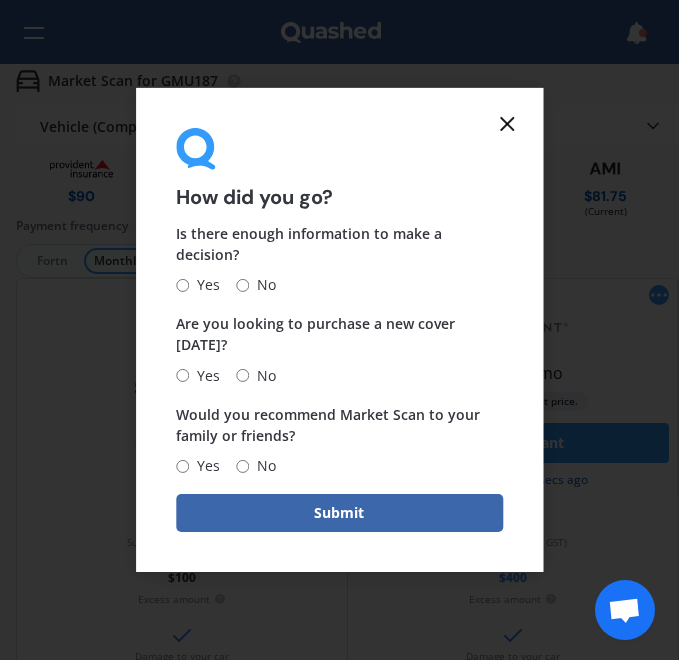 click on "Yes" at bounding box center [204, 285] 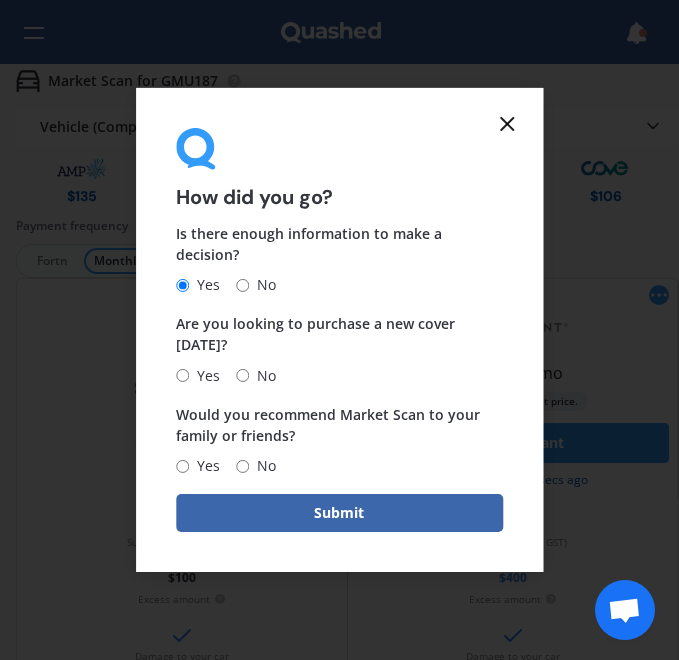 click on "No" at bounding box center [262, 376] 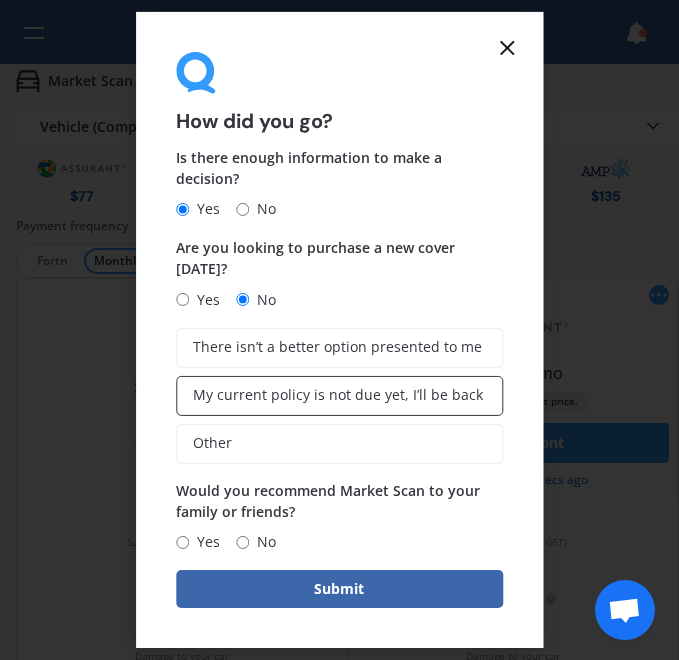 click on "My current policy is not due yet, I’ll be back" at bounding box center [339, 396] 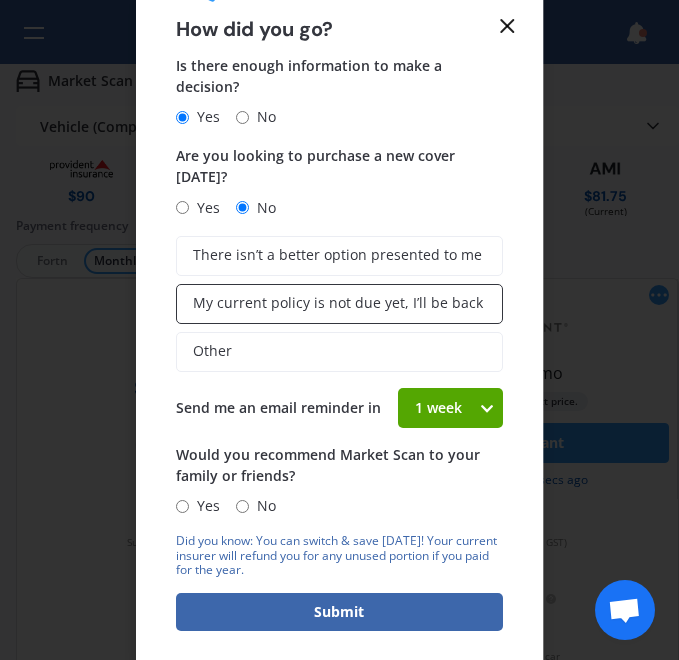 scroll, scrollTop: 71, scrollLeft: 0, axis: vertical 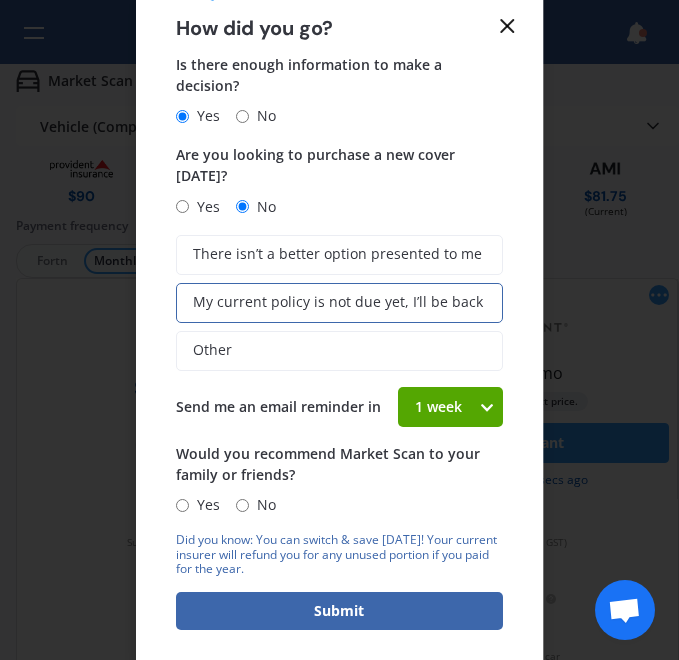 click on "1 week" at bounding box center [439, 407] 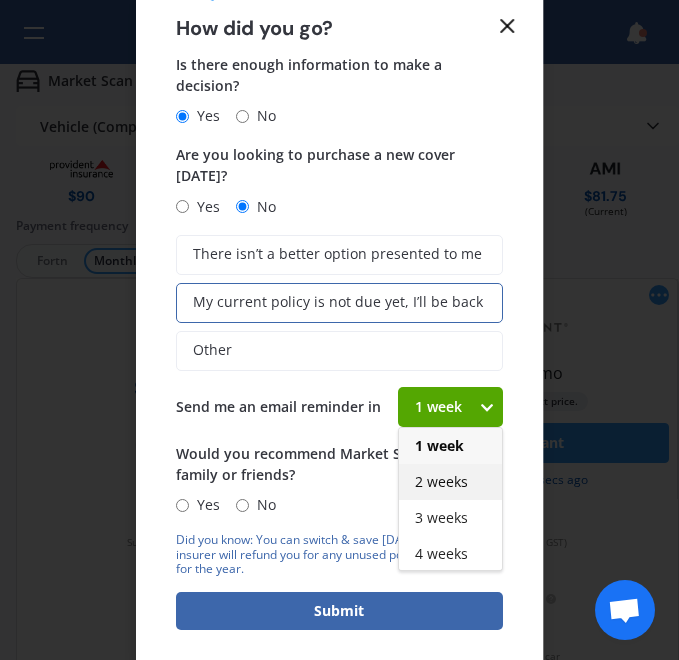 scroll, scrollTop: 2, scrollLeft: 0, axis: vertical 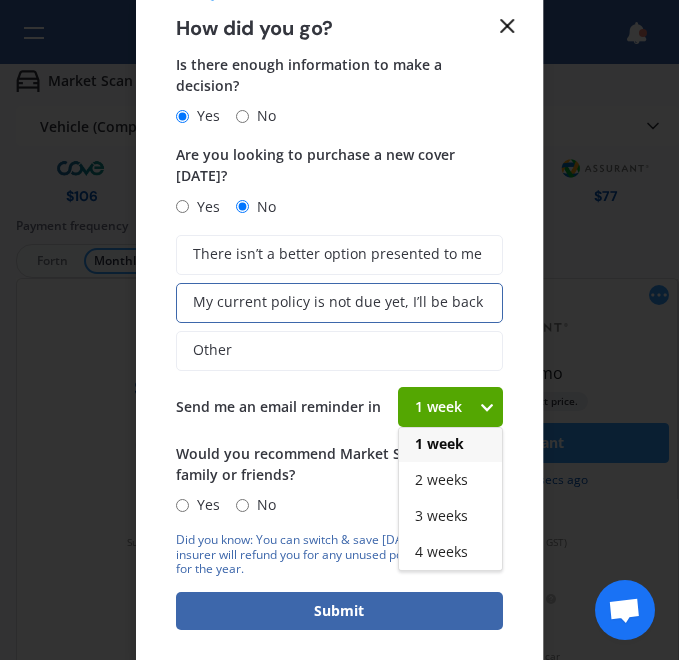 click on "Is there enough information to make a decision? Yes No Are you looking to purchase a new cover today? Yes No There isn’t a better option presented to me My current policy is not due yet, I’ll be back Other Send me an email reminder in 1 week 1 week 2 weeks 3 weeks 4 weeks Would you recommend Market Scan to your family or friends? Yes No" at bounding box center [339, 286] 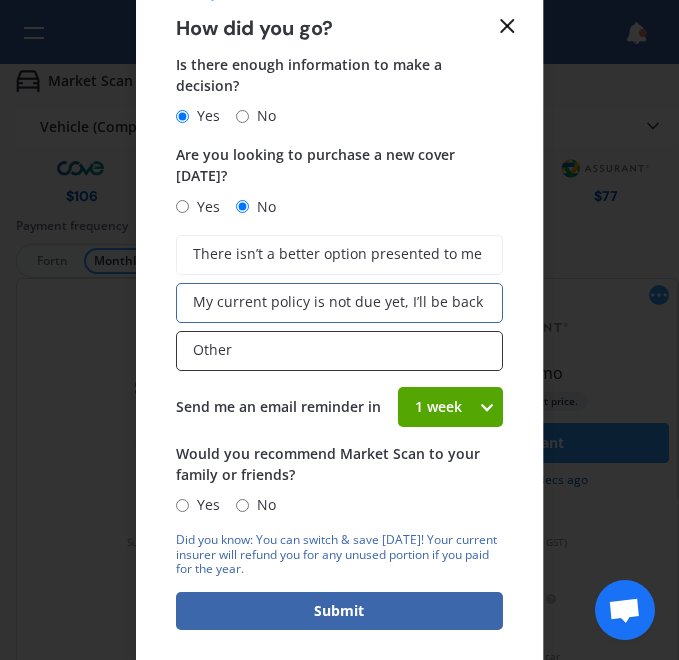 click on "Other" at bounding box center [339, 351] 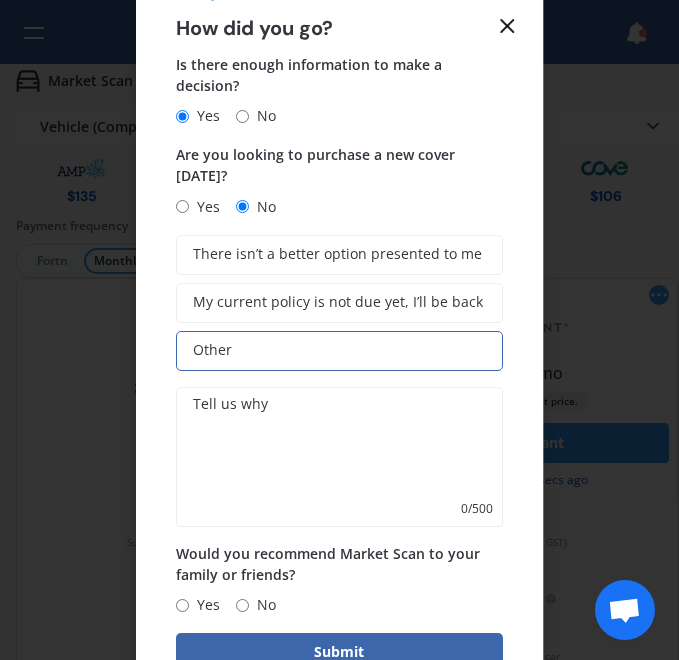 click at bounding box center (339, 457) 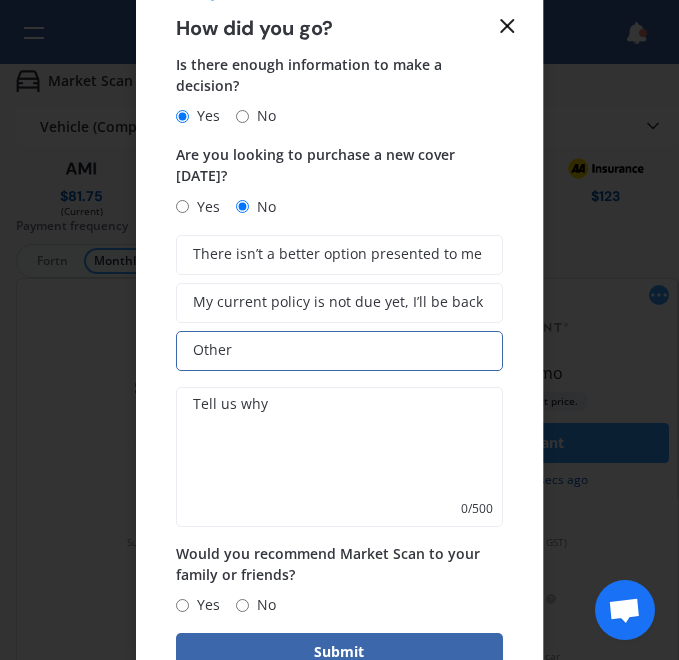 click at bounding box center (339, 457) 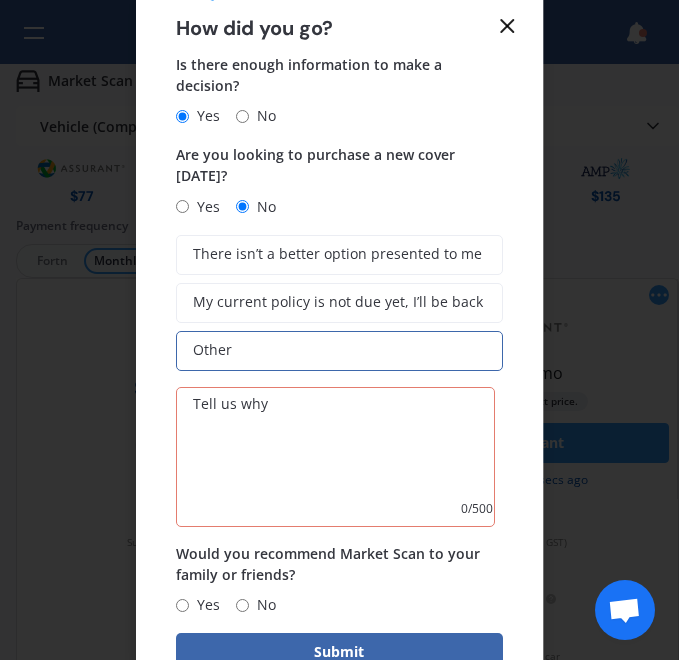 click 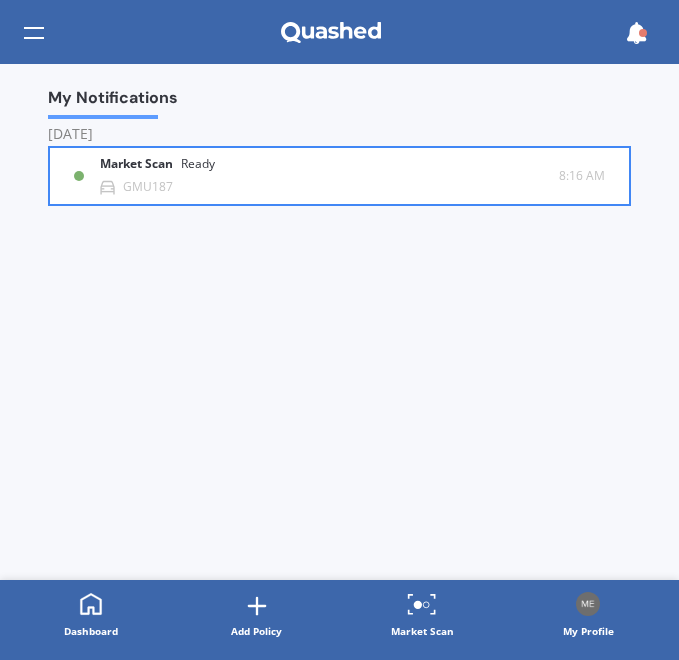 click on "Market Scan Ready GMU187" at bounding box center (329, 175) 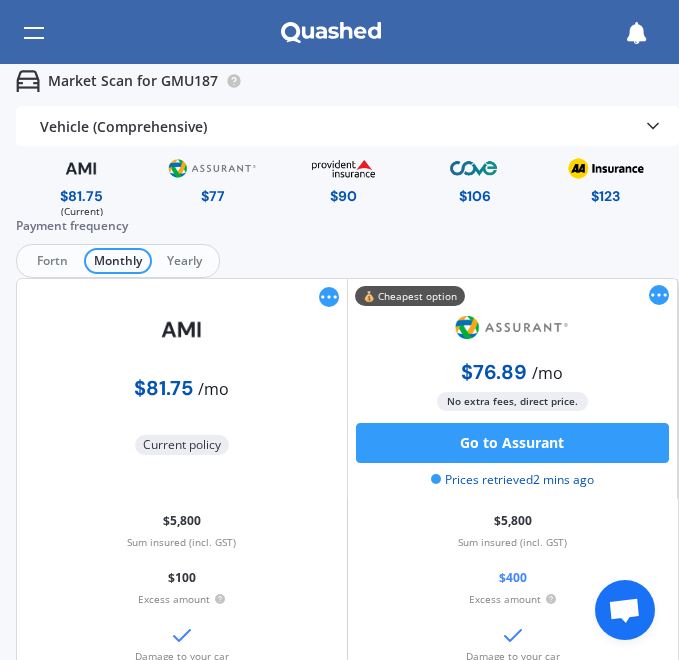 click at bounding box center (34, 33) 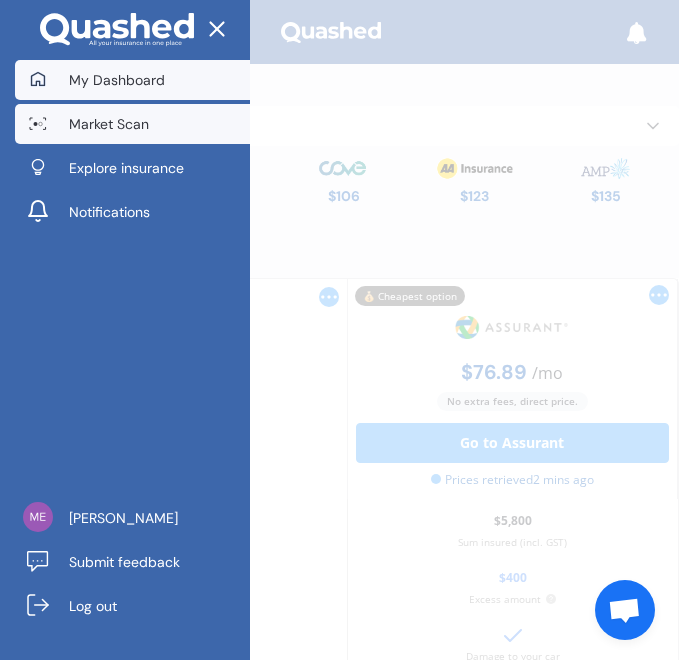 click on "My Dashboard" at bounding box center (132, 80) 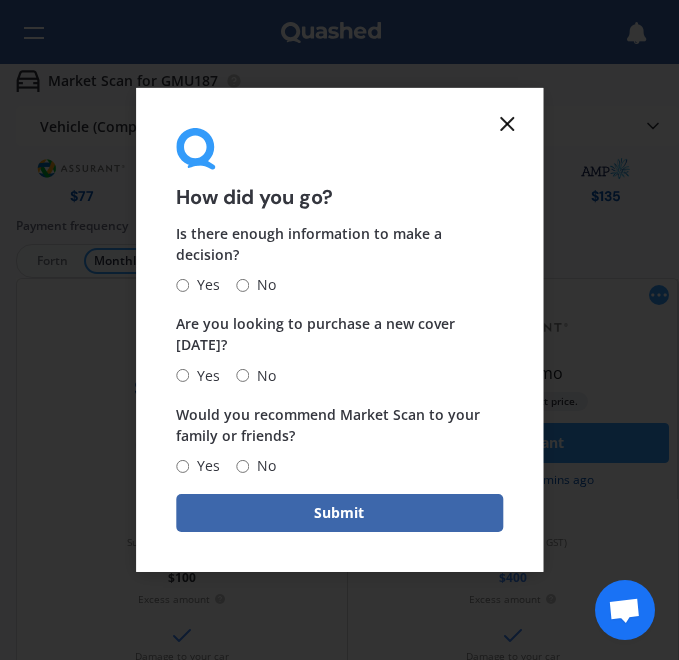 click on "How did you go? Is there enough information to make a decision? Yes No Are you looking to purchase a new cover today? Yes No Would you recommend Market Scan to your family or friends? Yes No Submit" at bounding box center [339, 330] 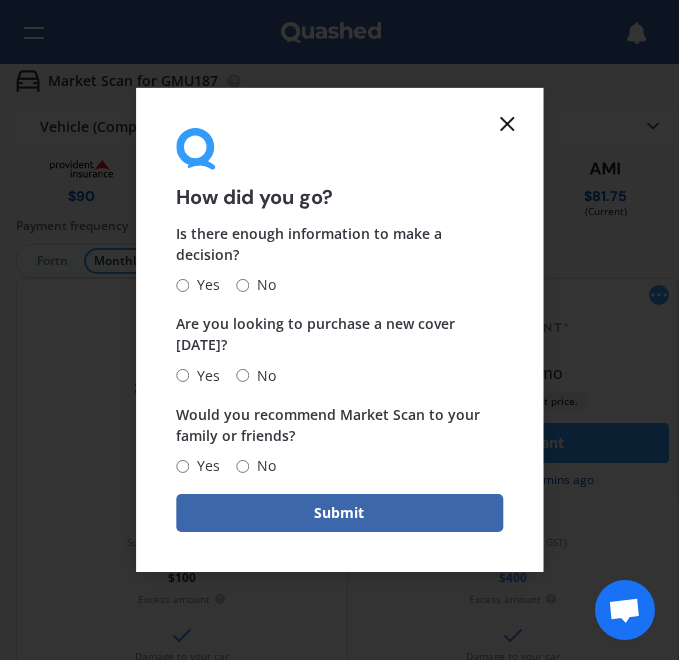 click 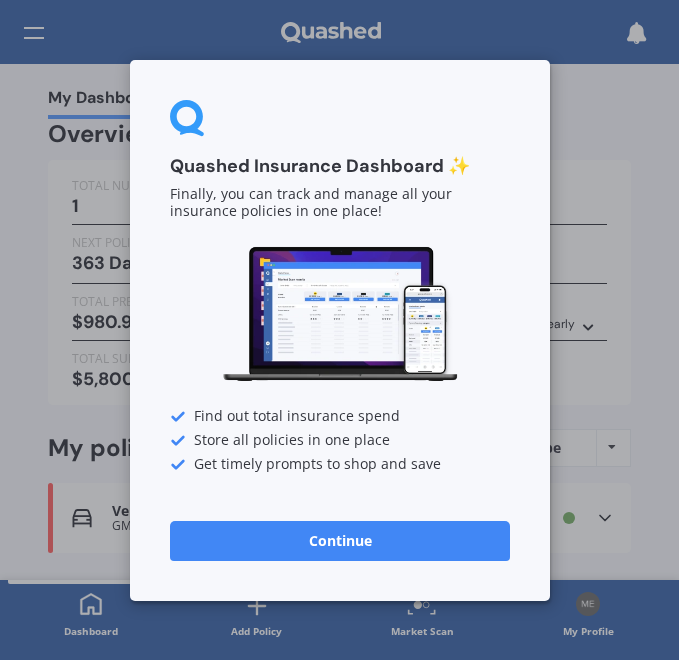 click on "Quashed Insurance Dashboard ✨ Finally, you can track and manage all your insurance policies in one place!  Find out total insurance spend  Store all policies in one place  Get timely prompts to shop and save Continue" at bounding box center (339, 330) 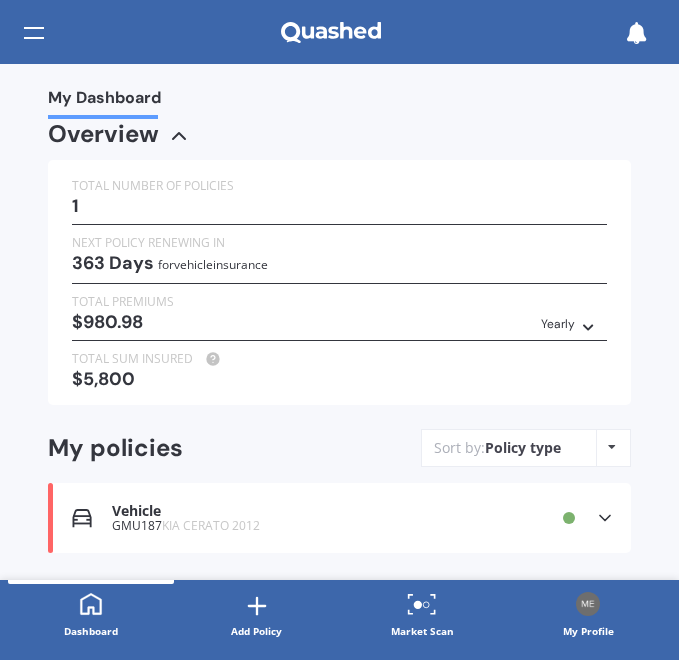 scroll, scrollTop: 45, scrollLeft: 0, axis: vertical 